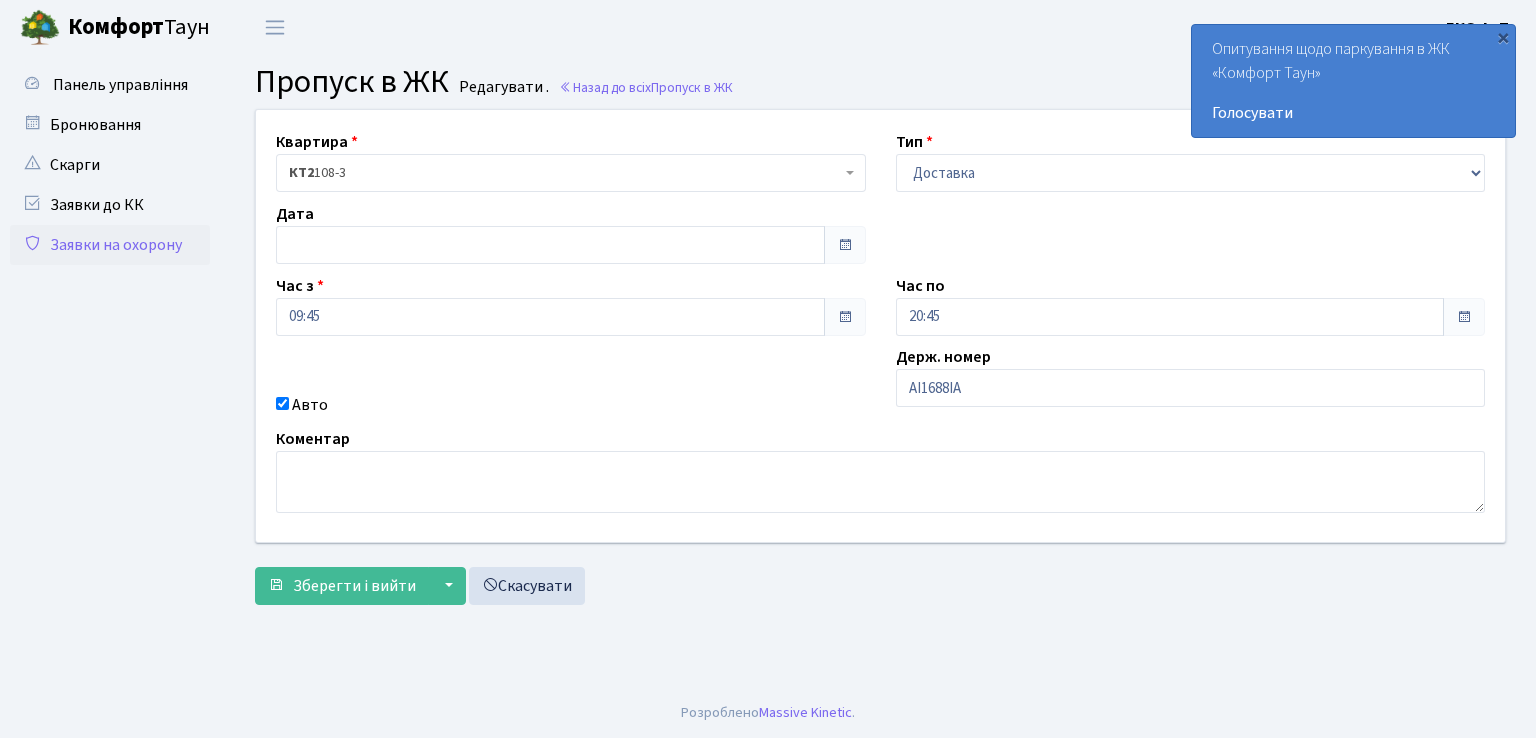 scroll, scrollTop: 0, scrollLeft: 0, axis: both 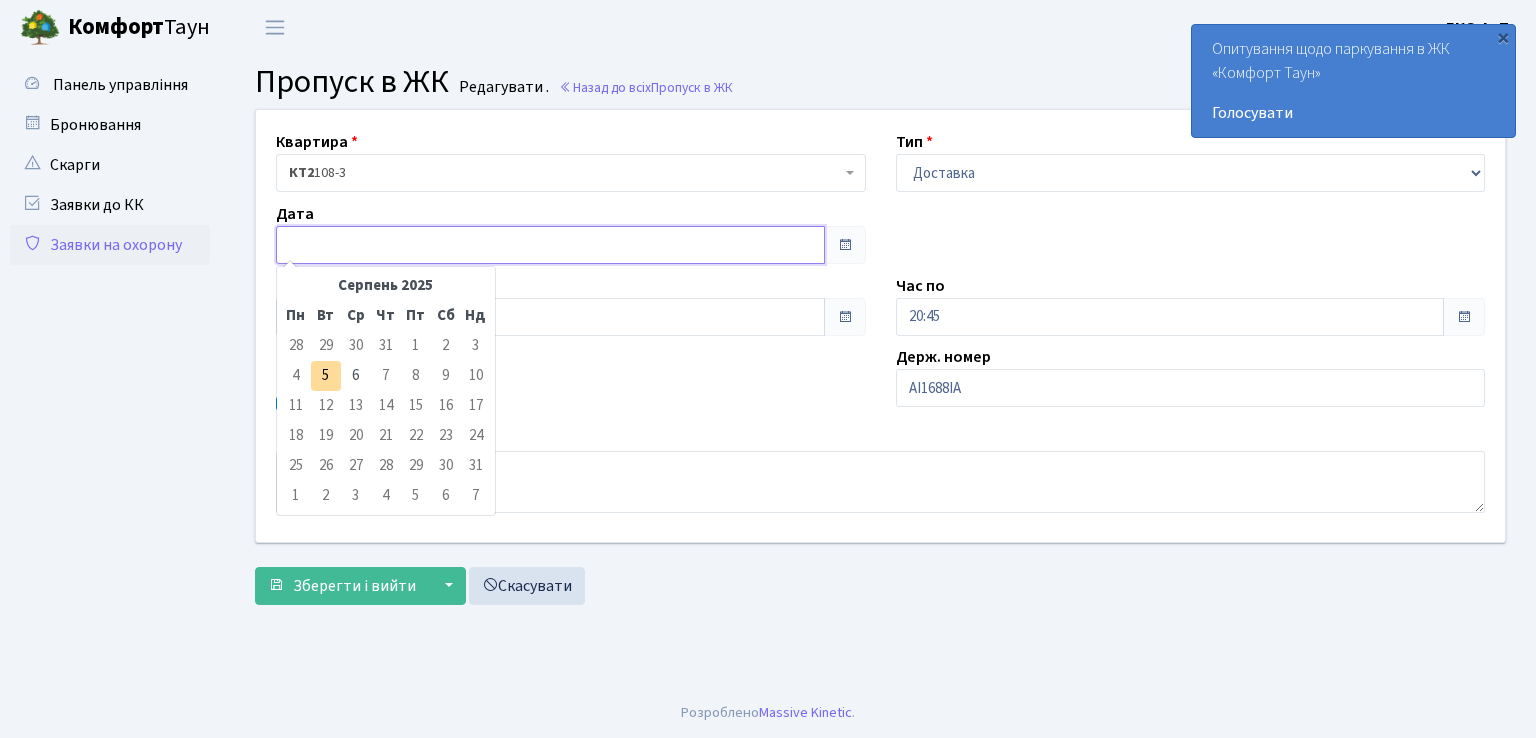 click at bounding box center (550, 245) 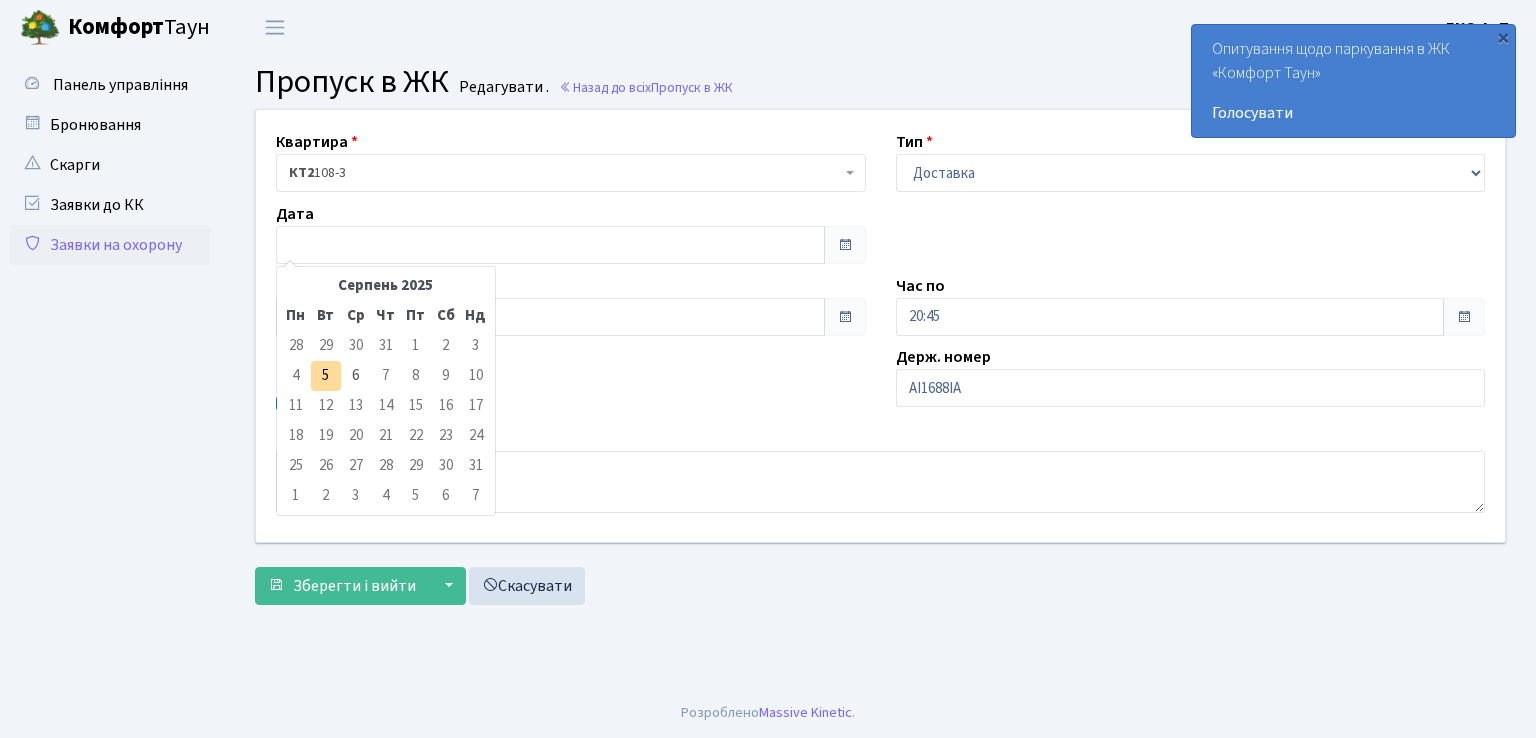 click on "7" at bounding box center [386, 376] 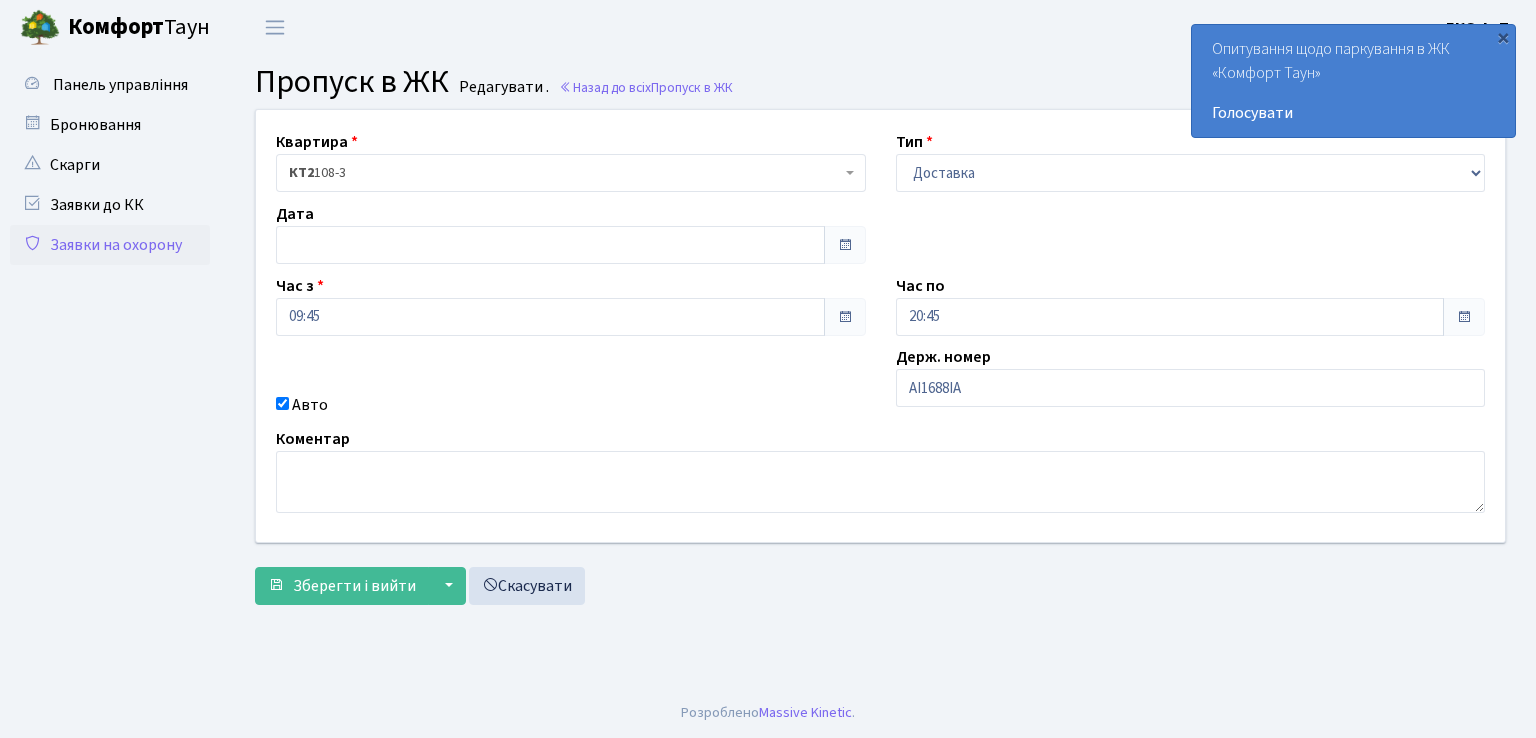 click on "Квартира
<b>КТ2</b>&nbsp;&nbsp;&nbsp;108-3
КТ2    108-3
Тип
-
Доставка
Таксі
Гості
Сервіс
Дата
Час з
09:45
Час по
20:45
Авто" at bounding box center (880, 326) 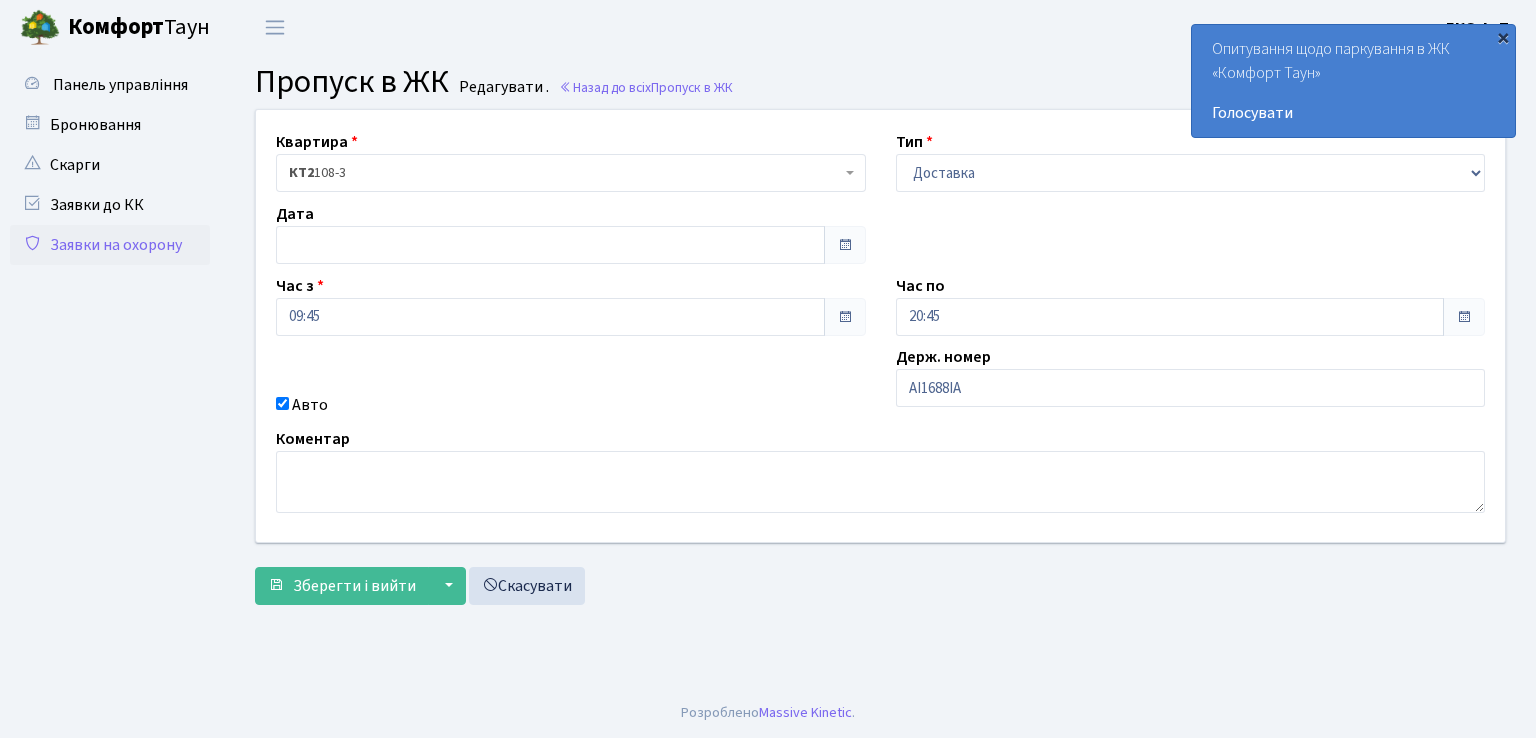 click on "×" at bounding box center (1503, 37) 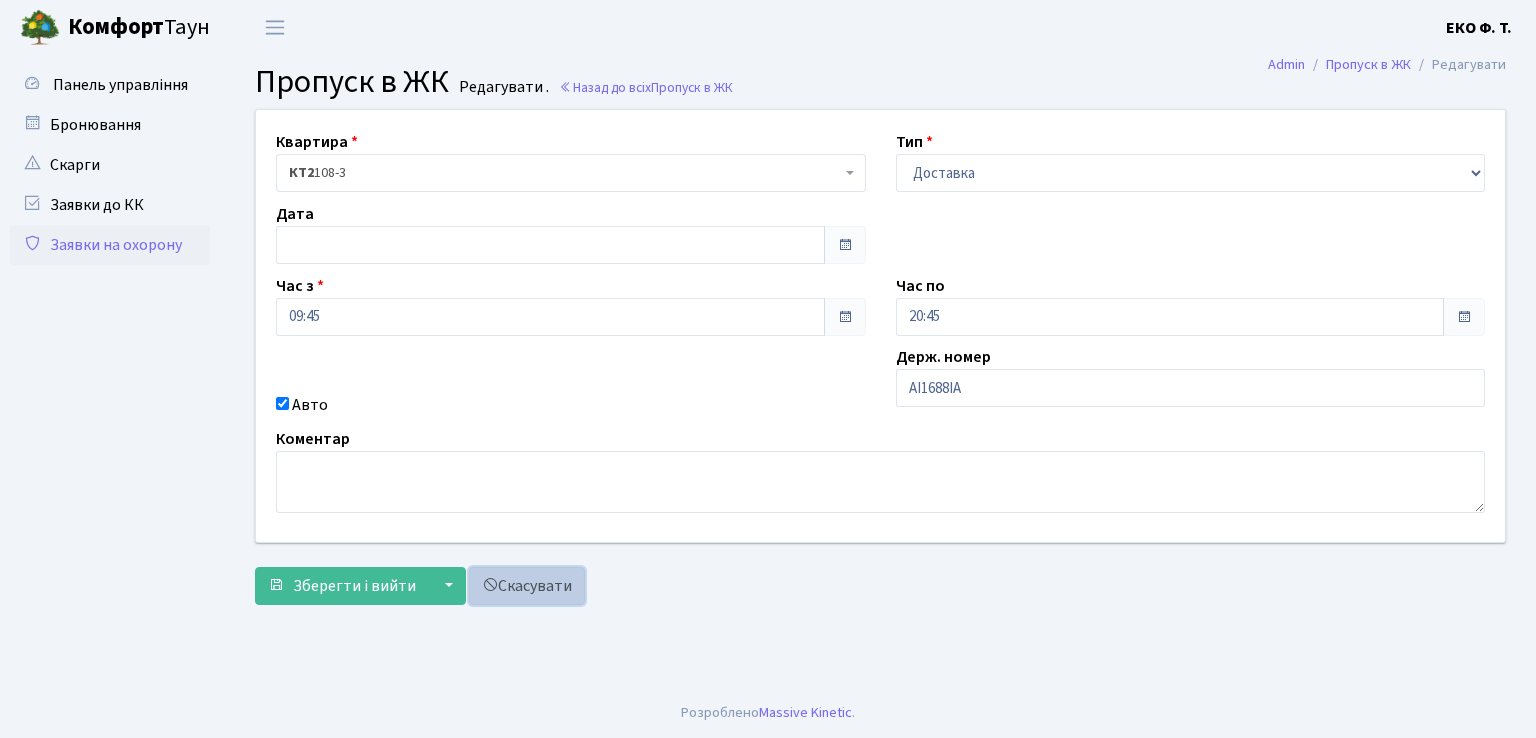 click on "Скасувати" at bounding box center (527, 586) 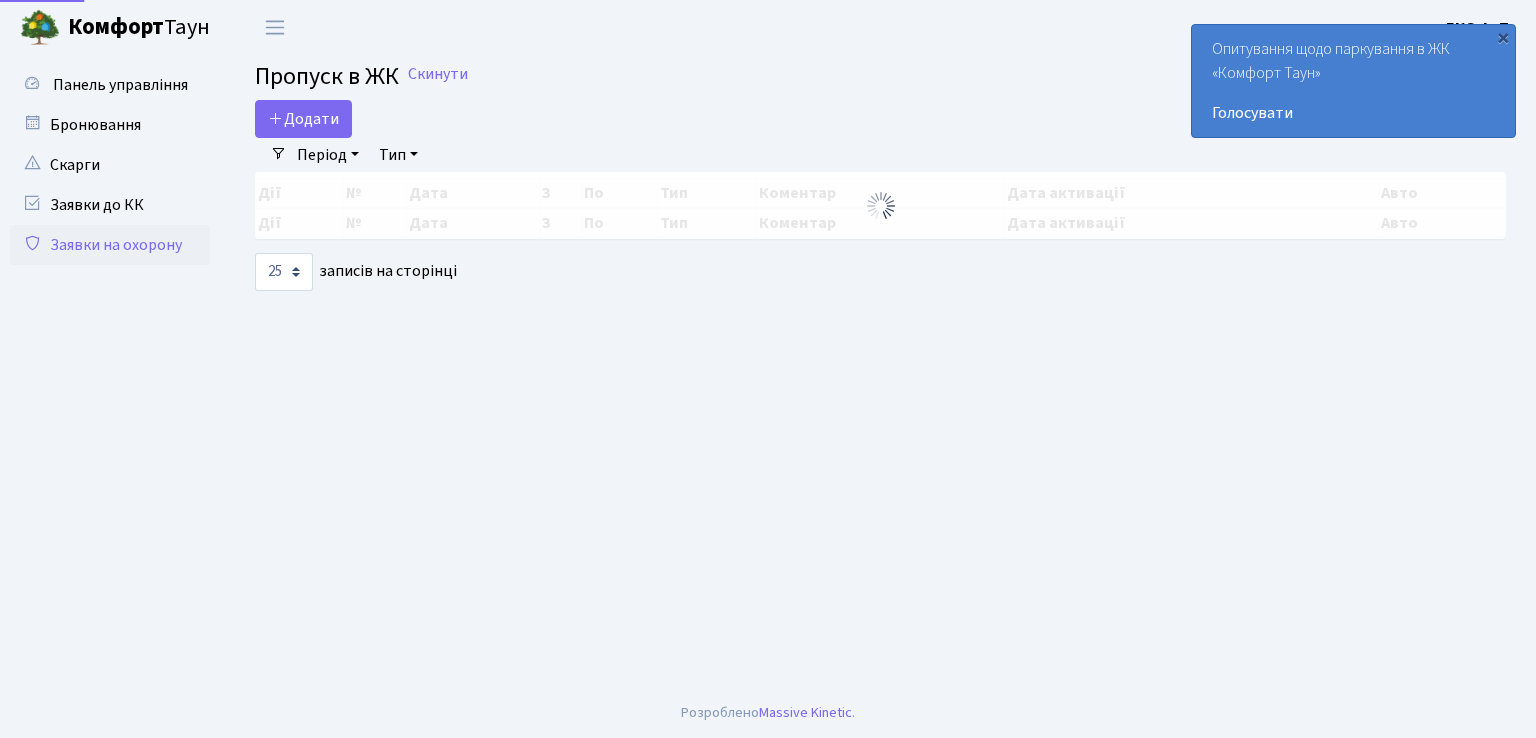 select on "25" 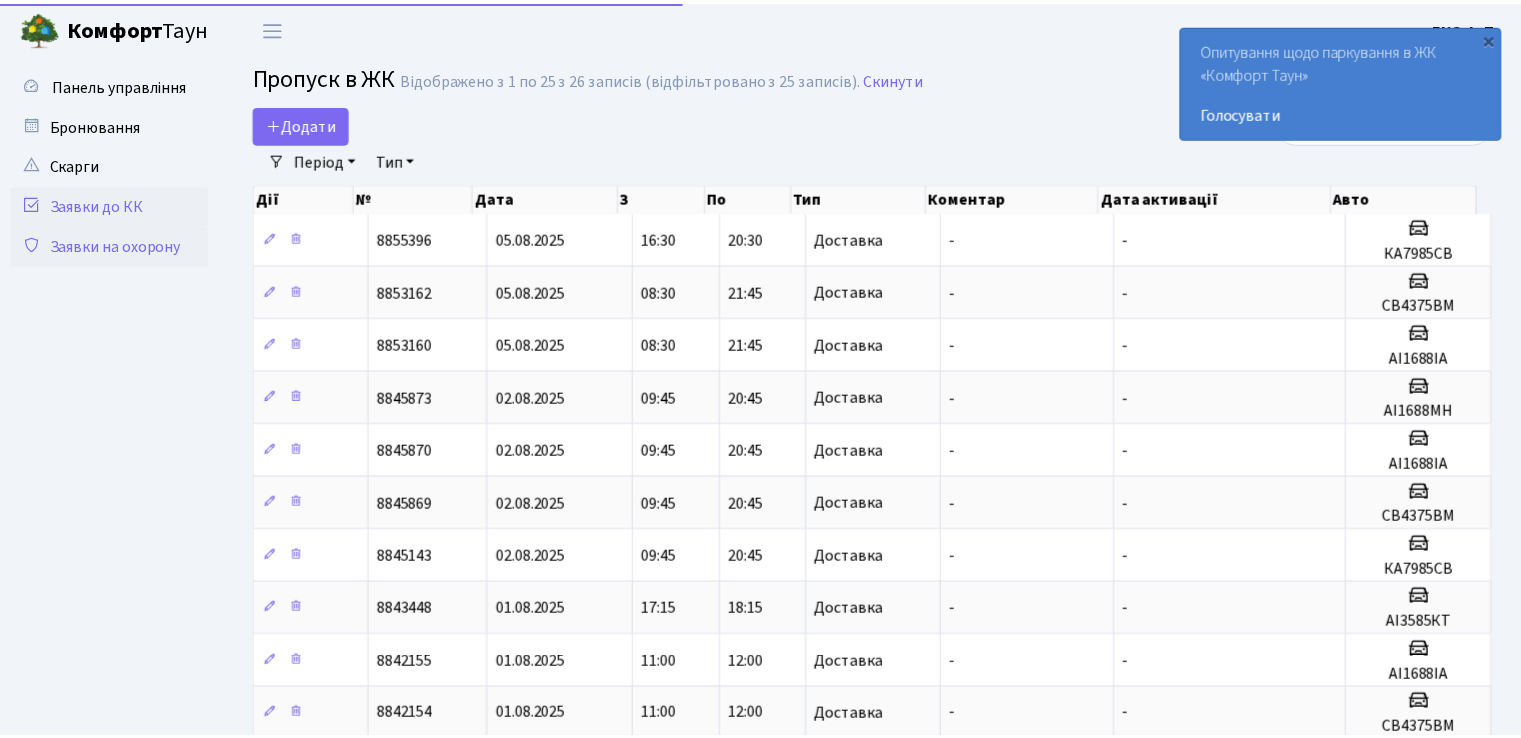 scroll, scrollTop: 0, scrollLeft: 0, axis: both 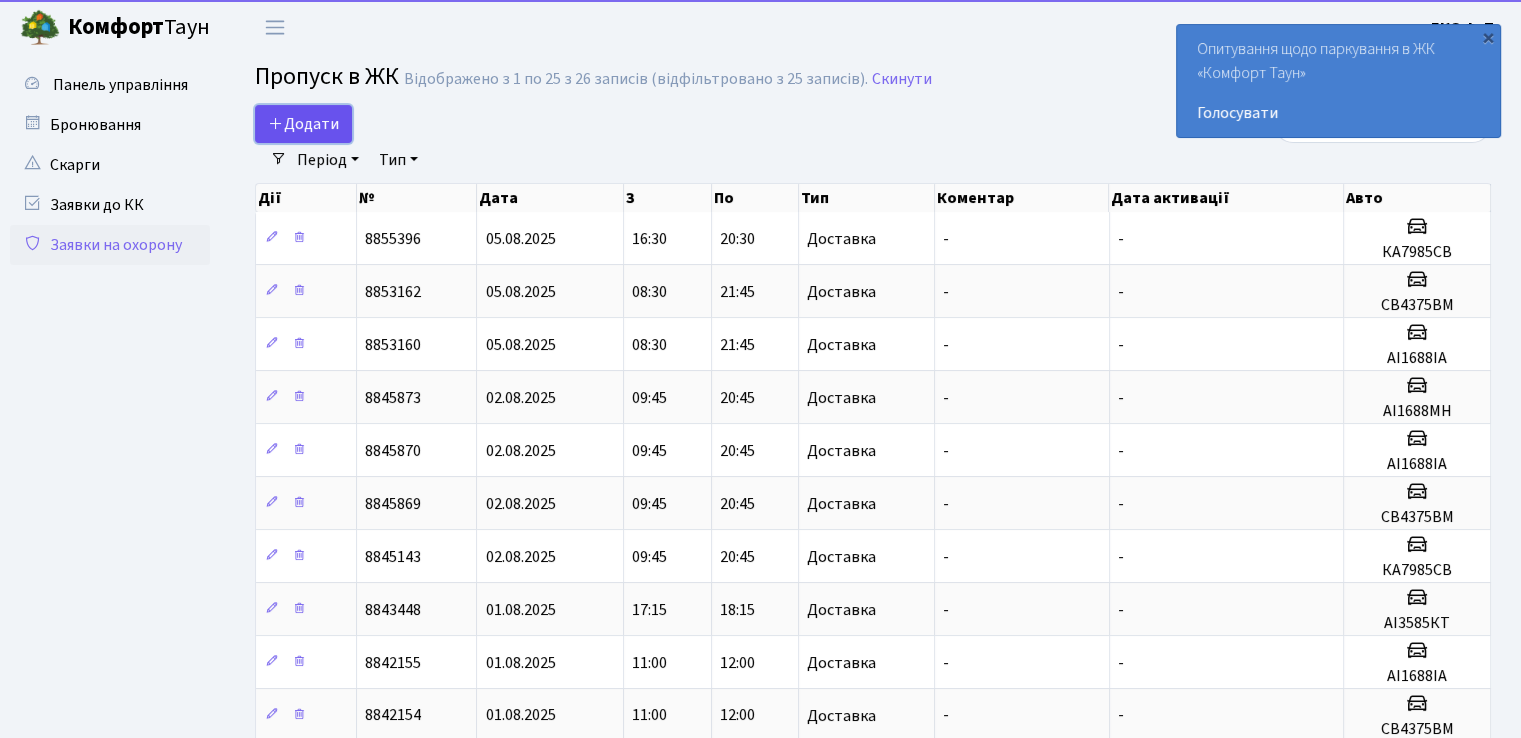 click on "Додати" at bounding box center [303, 124] 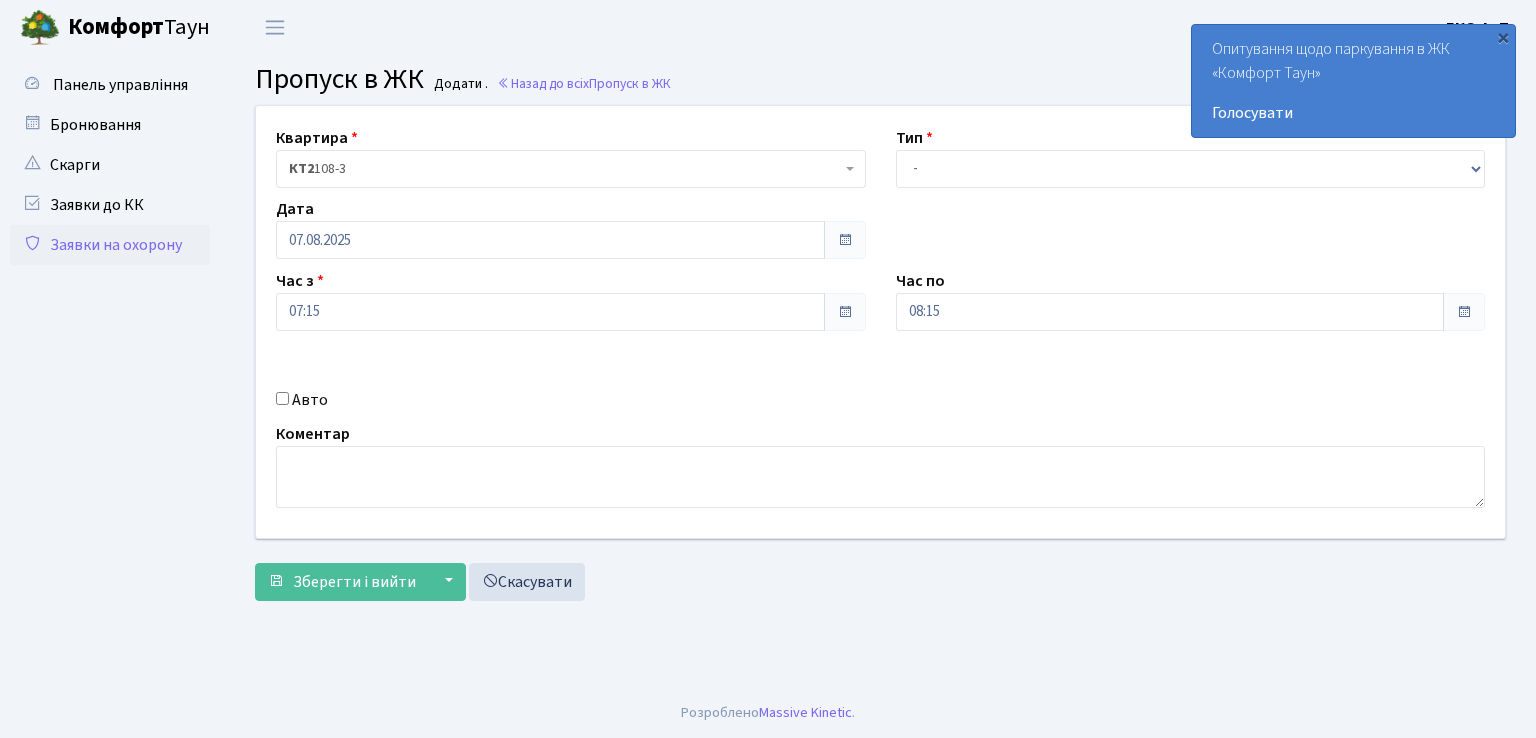 scroll, scrollTop: 0, scrollLeft: 0, axis: both 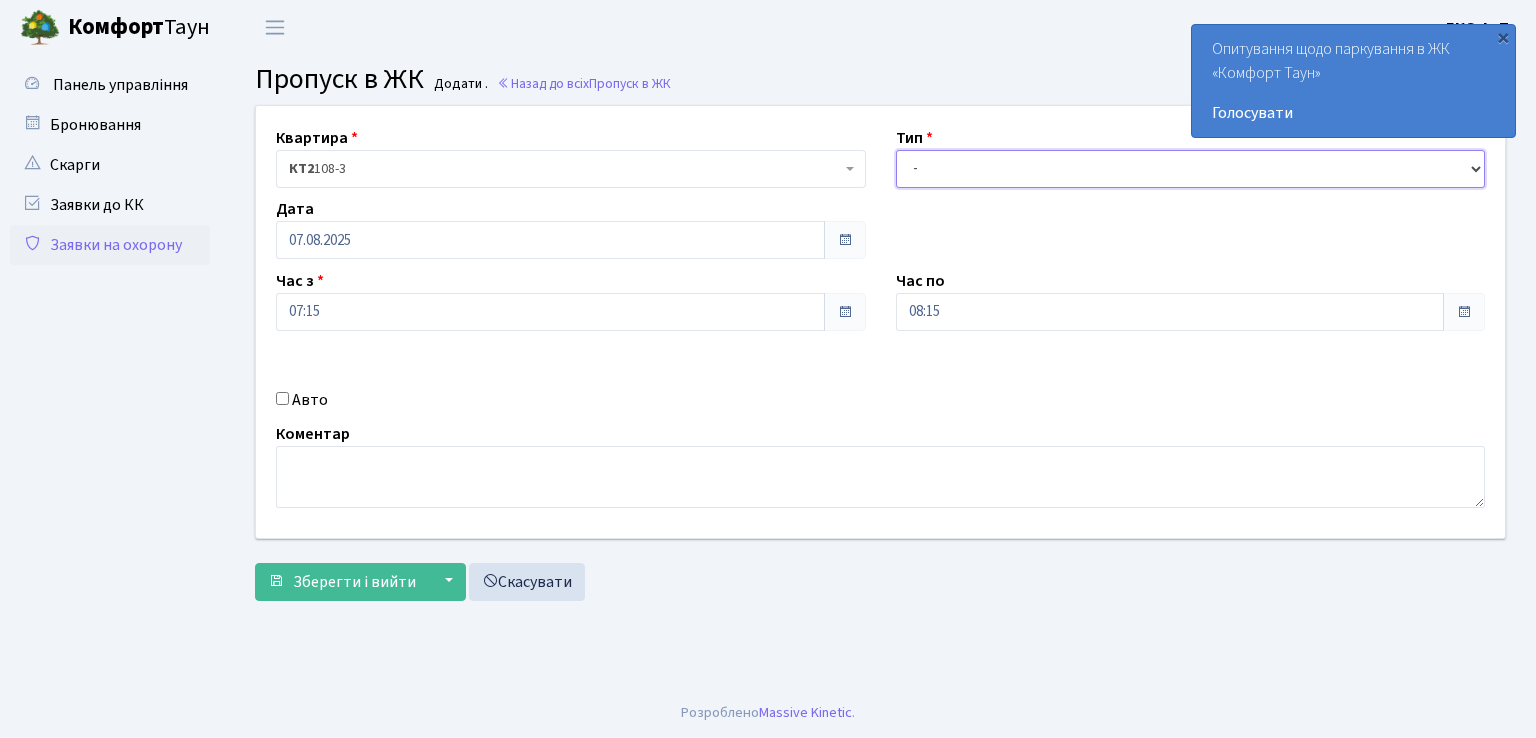 click on "-
Доставка
Таксі
Гості
Сервіс" at bounding box center [1191, 169] 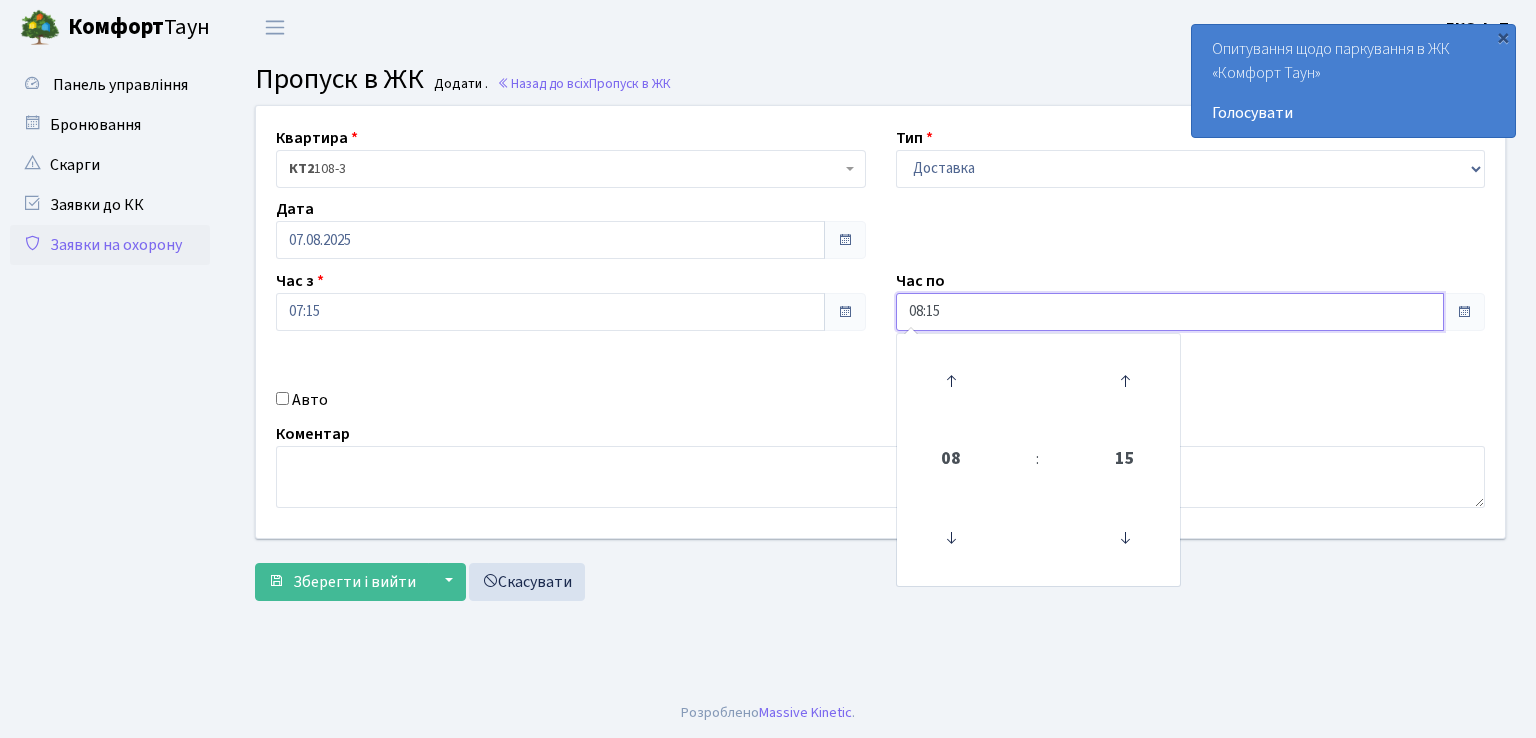 click on "08:15" at bounding box center [1170, 312] 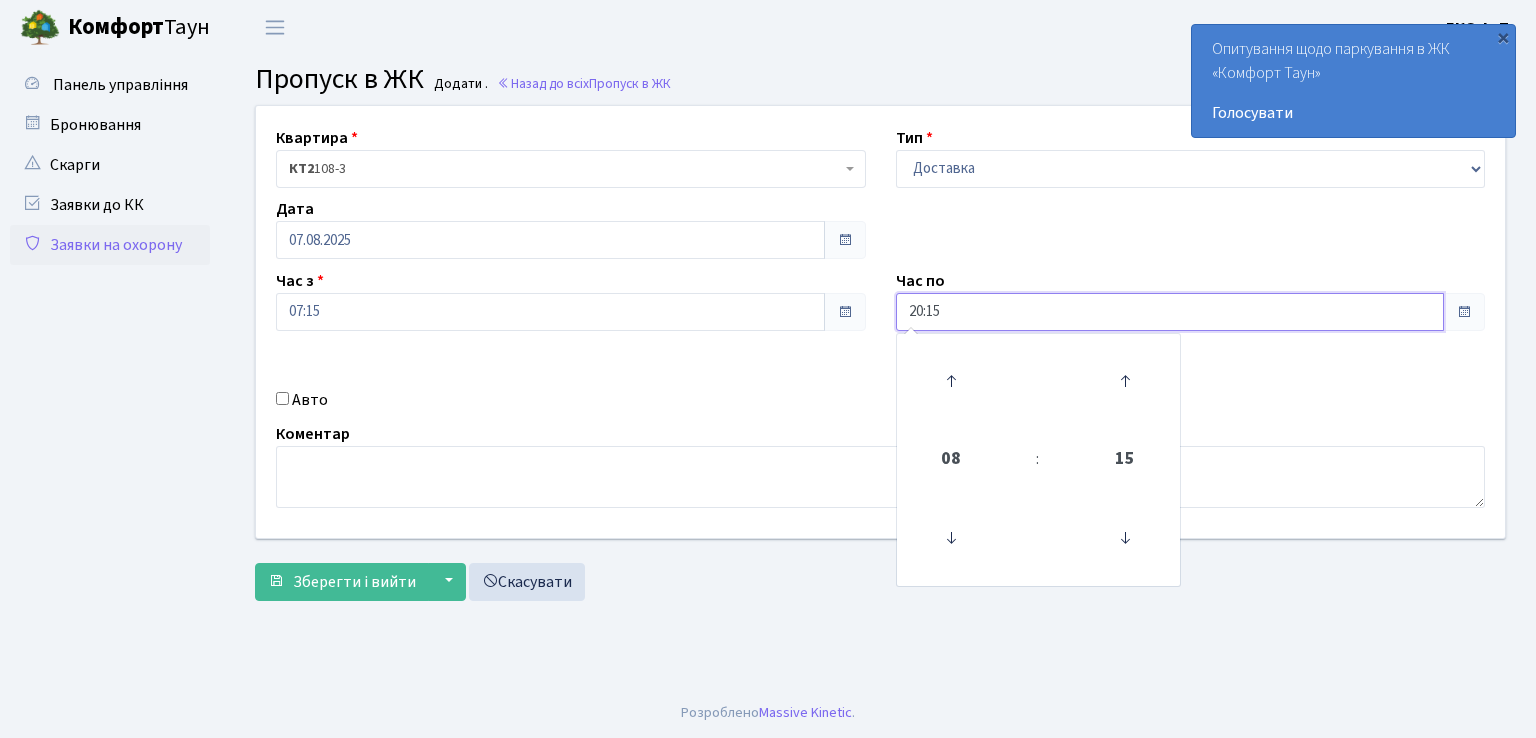 type on "20:15" 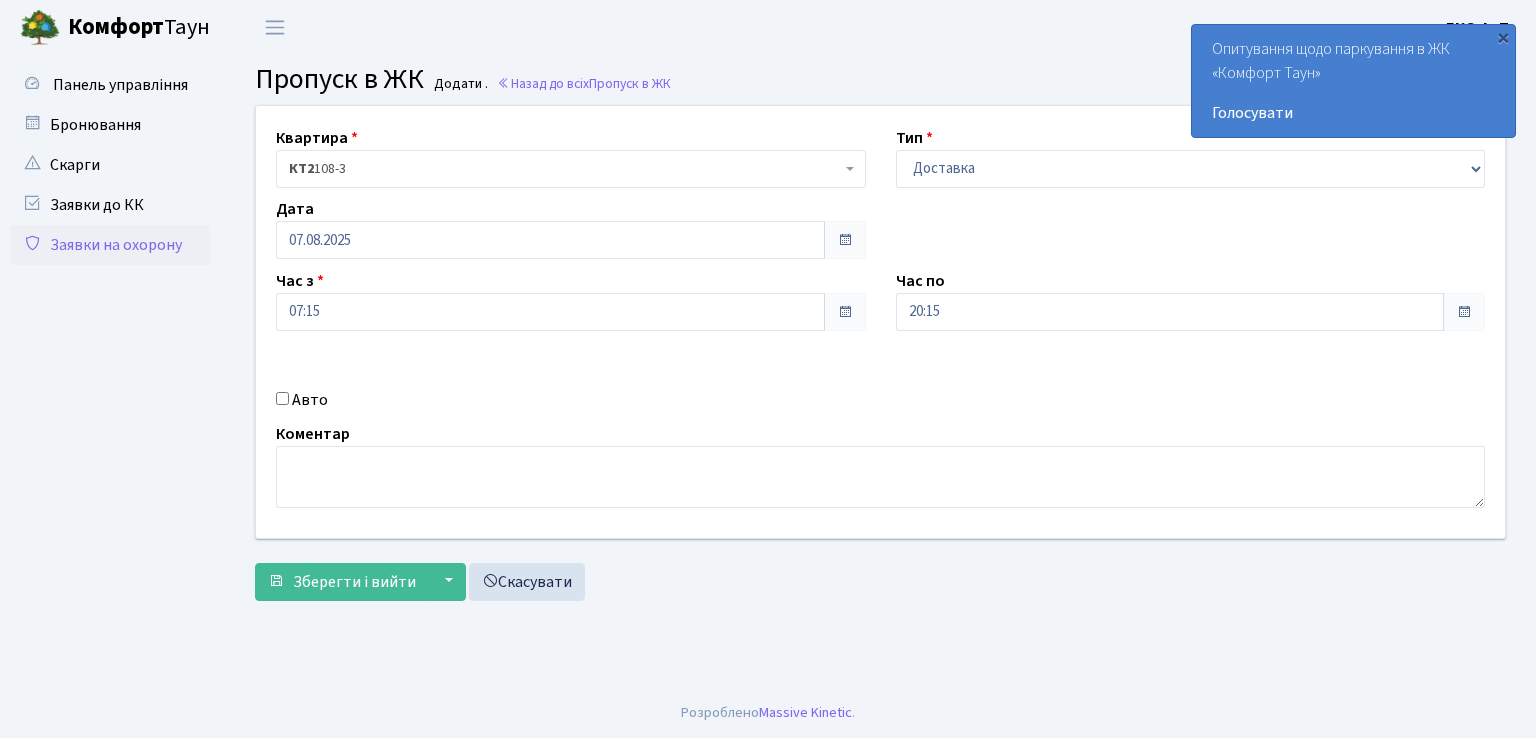 click on "Авто" at bounding box center [282, 398] 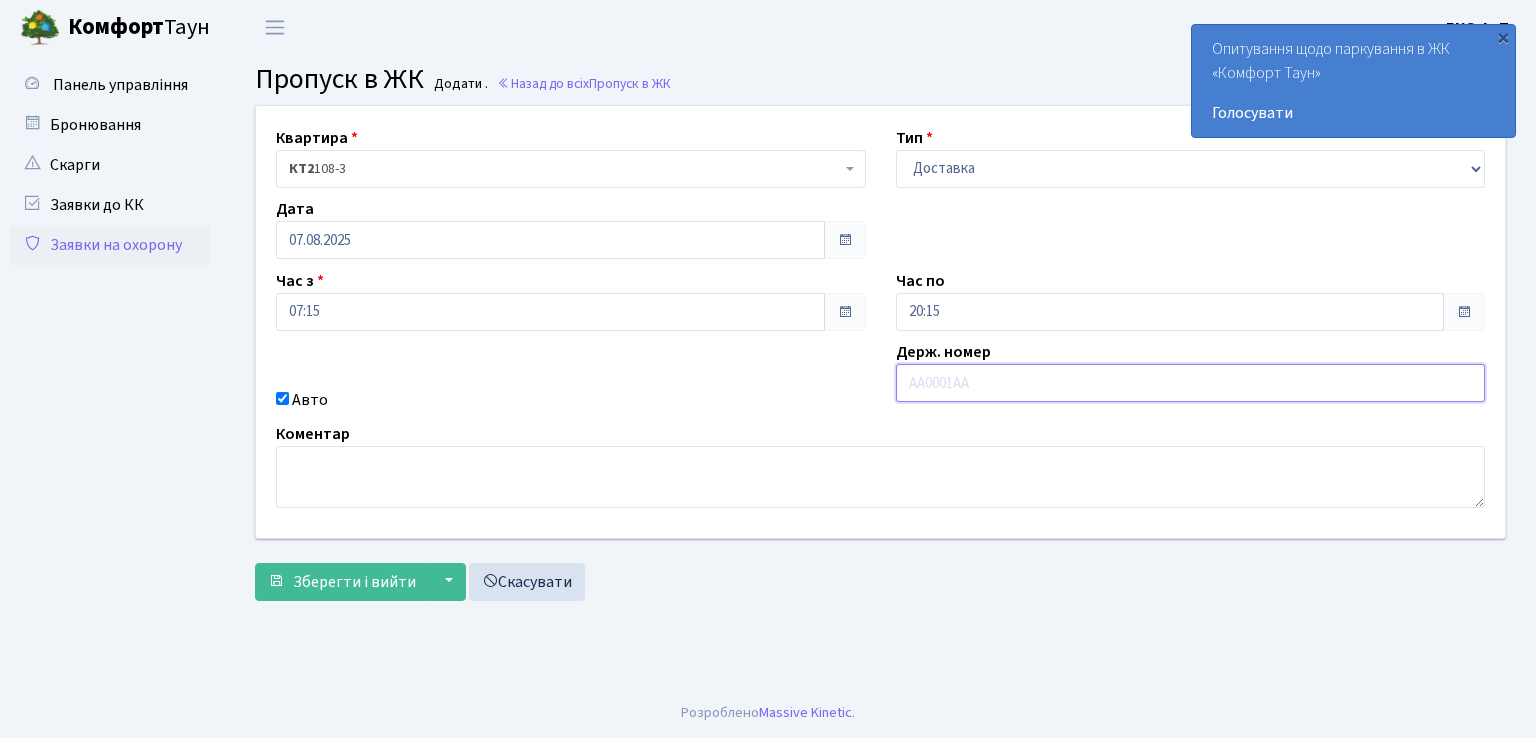 click at bounding box center (1191, 383) 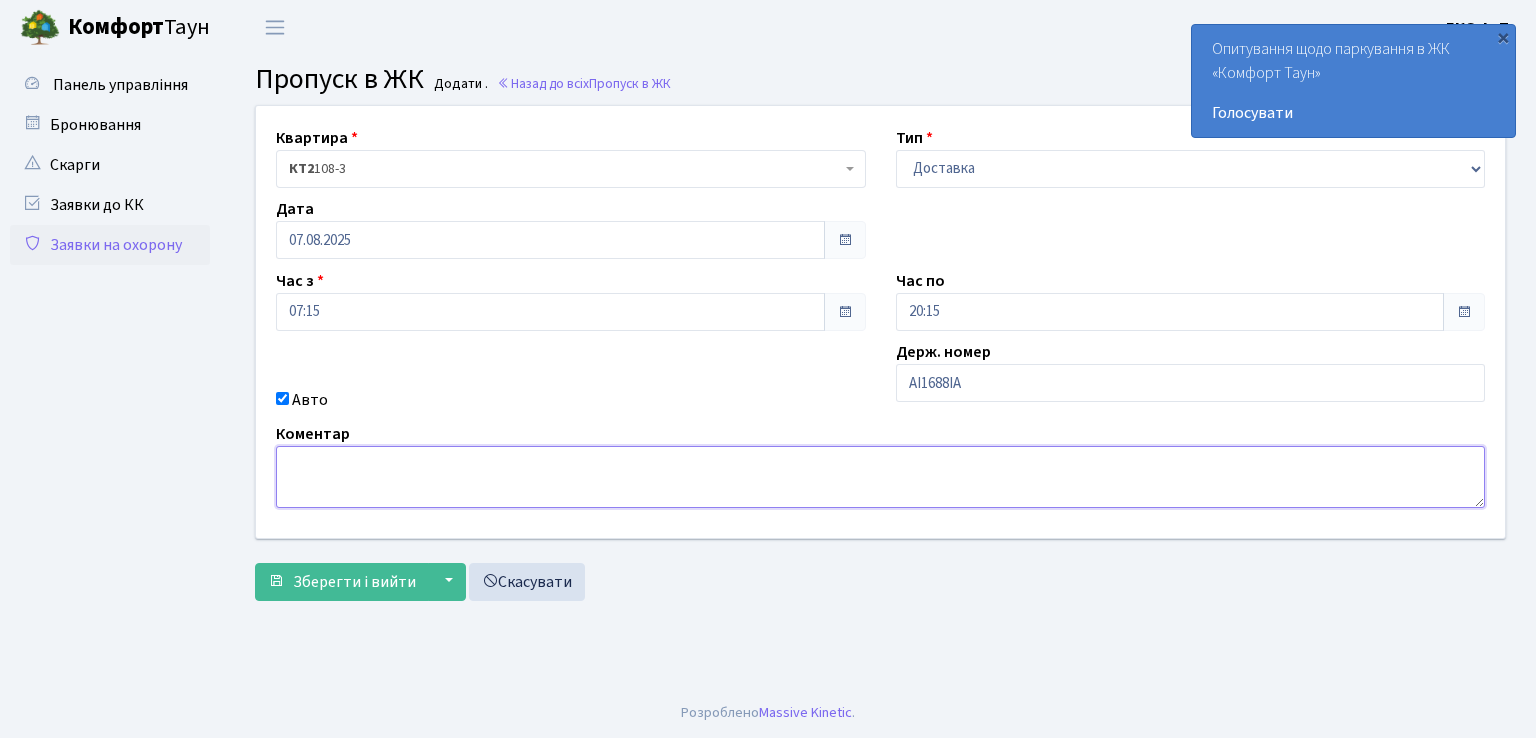 click at bounding box center [880, 477] 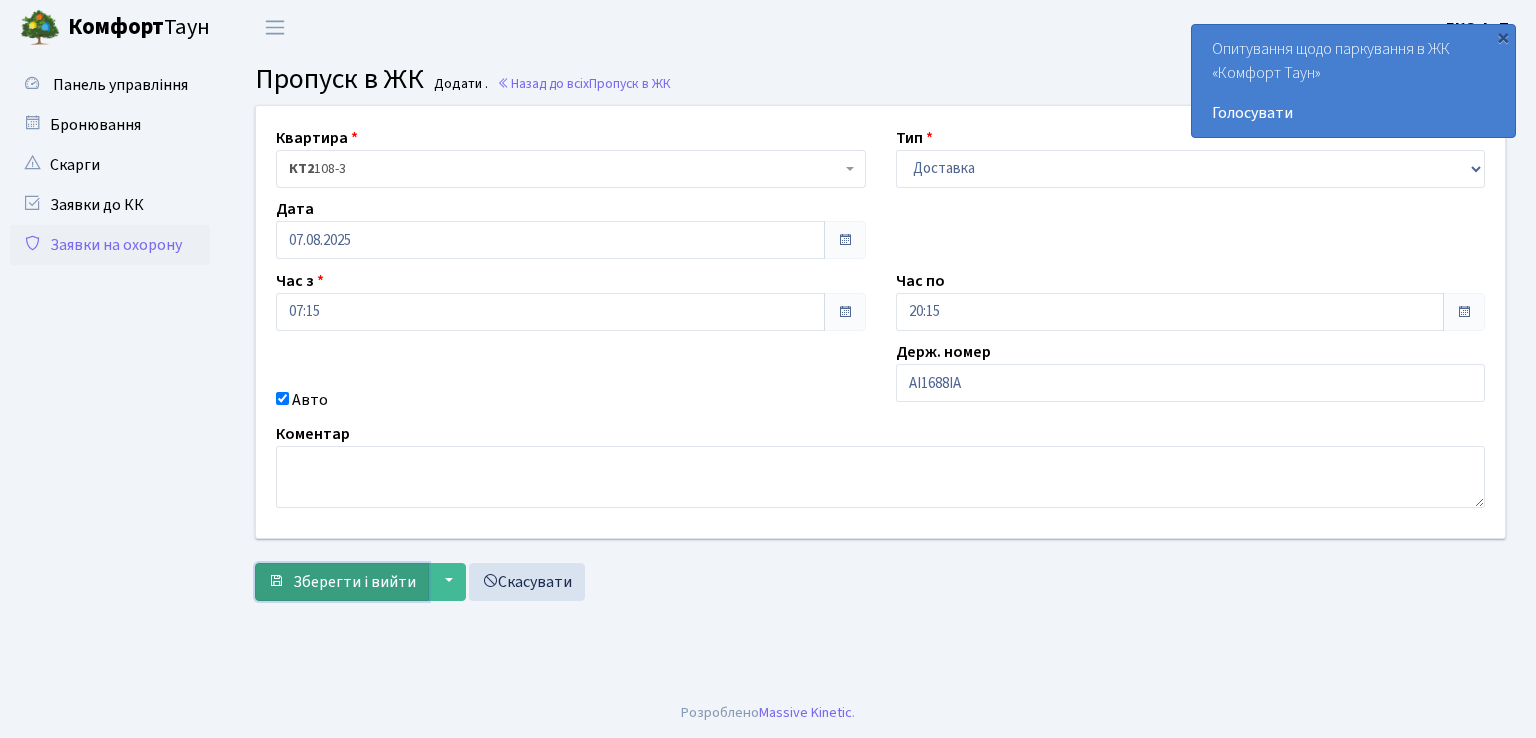 click on "Зберегти і вийти" at bounding box center [354, 582] 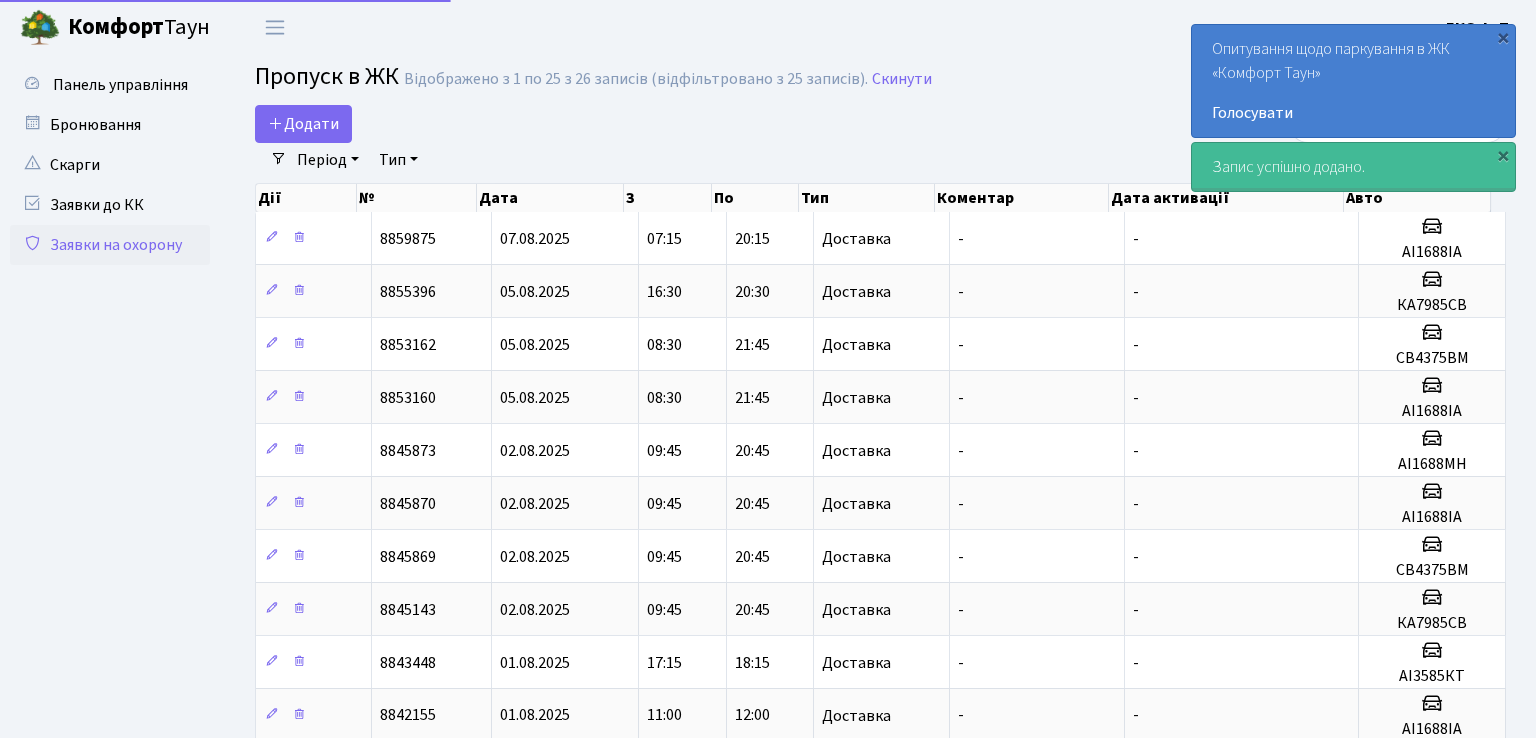 select on "25" 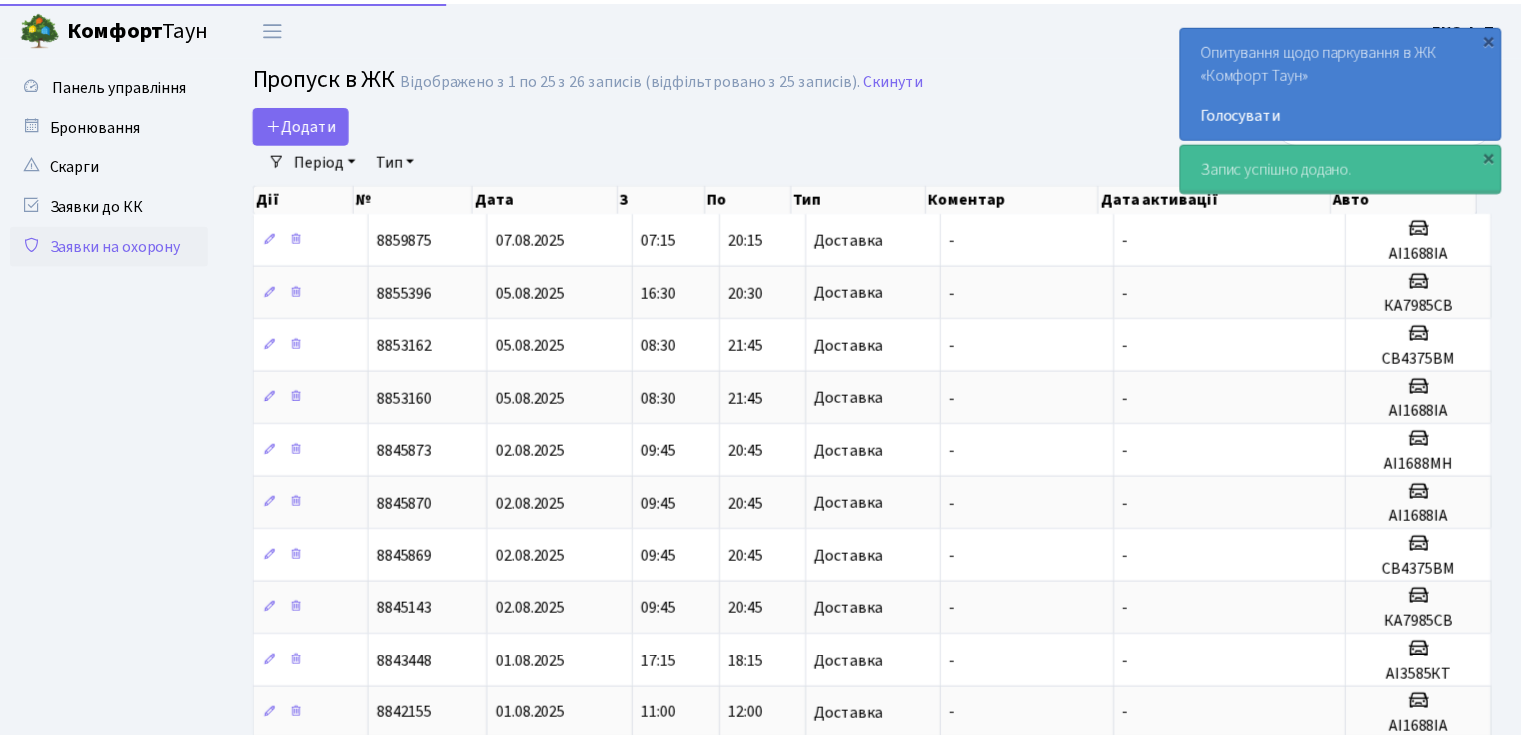 scroll, scrollTop: 0, scrollLeft: 0, axis: both 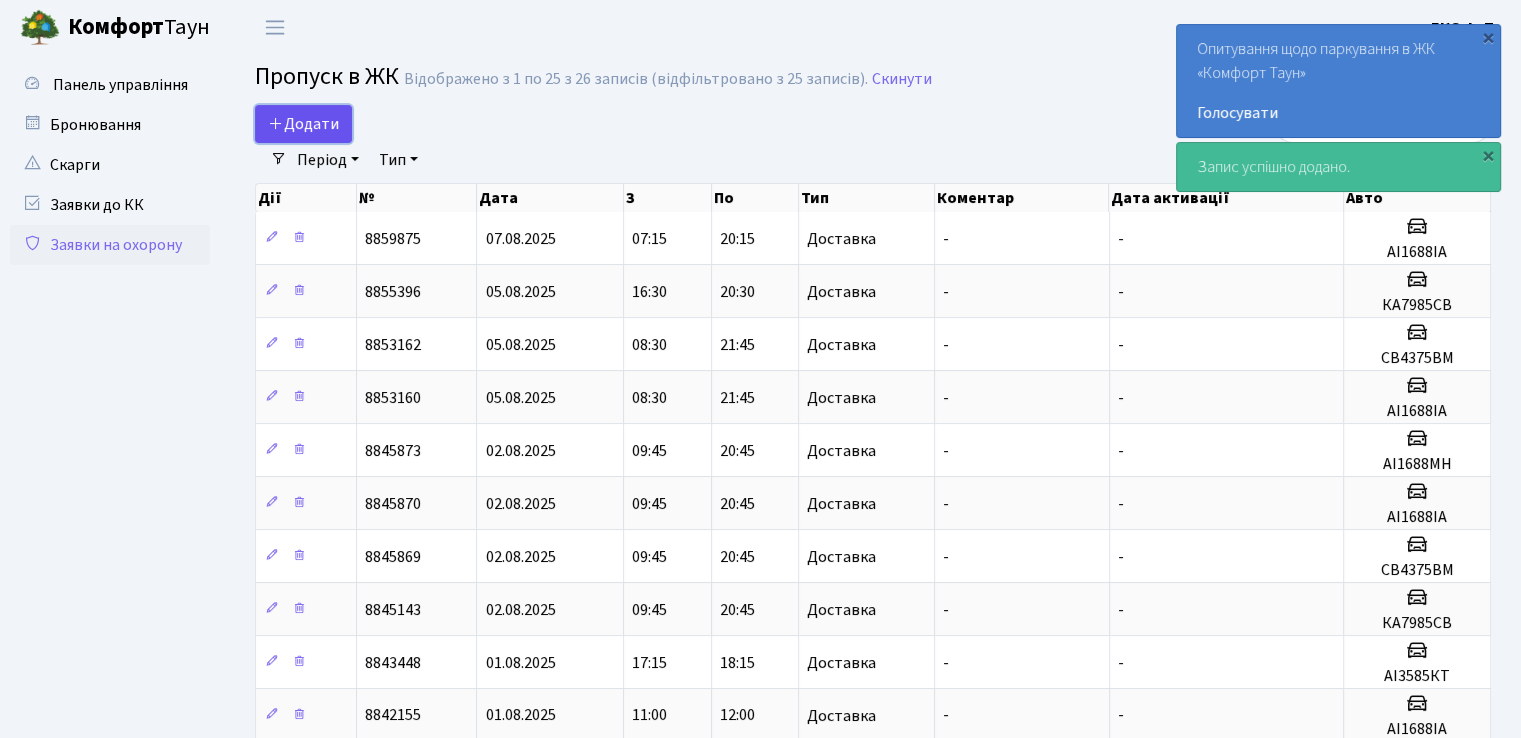 click on "Додати" at bounding box center (303, 124) 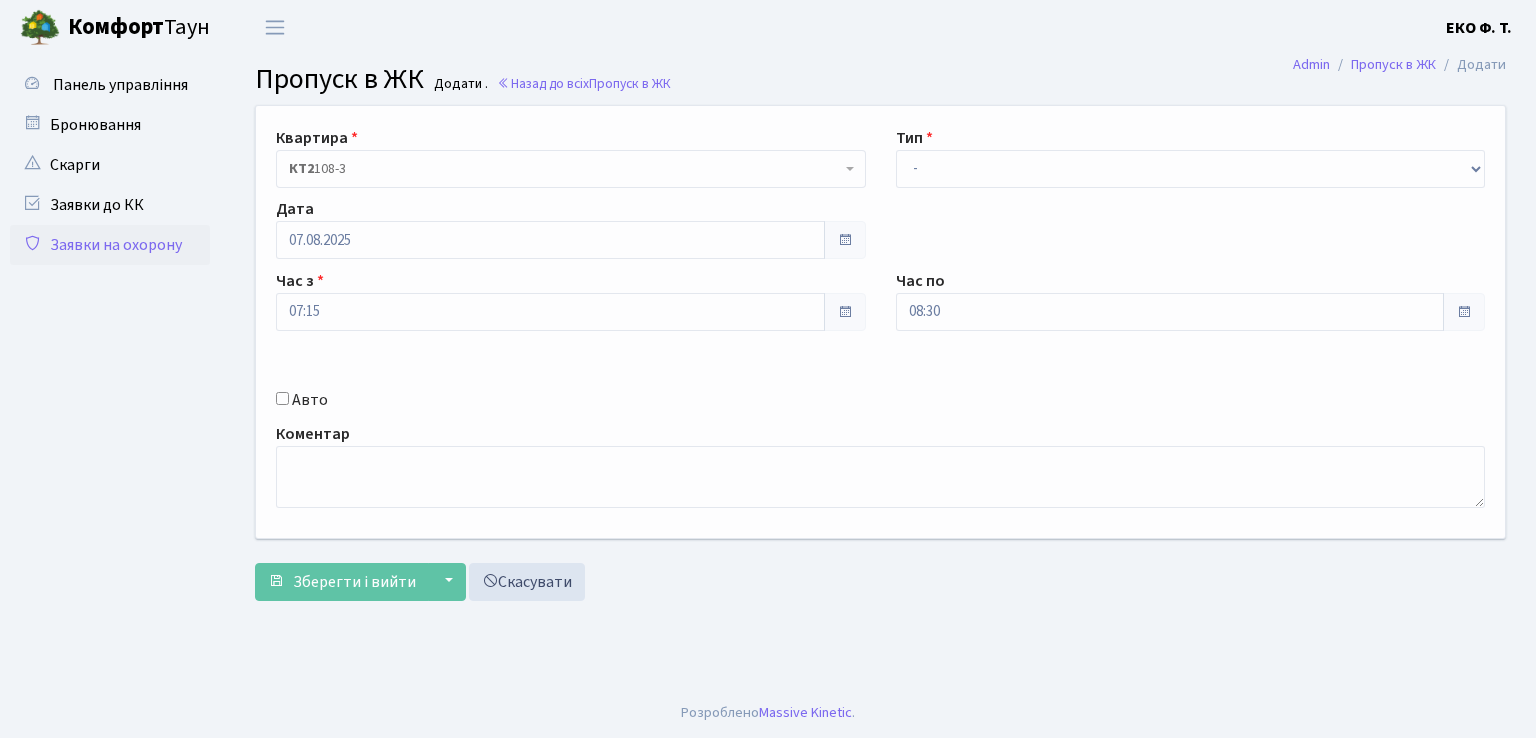 scroll, scrollTop: 0, scrollLeft: 0, axis: both 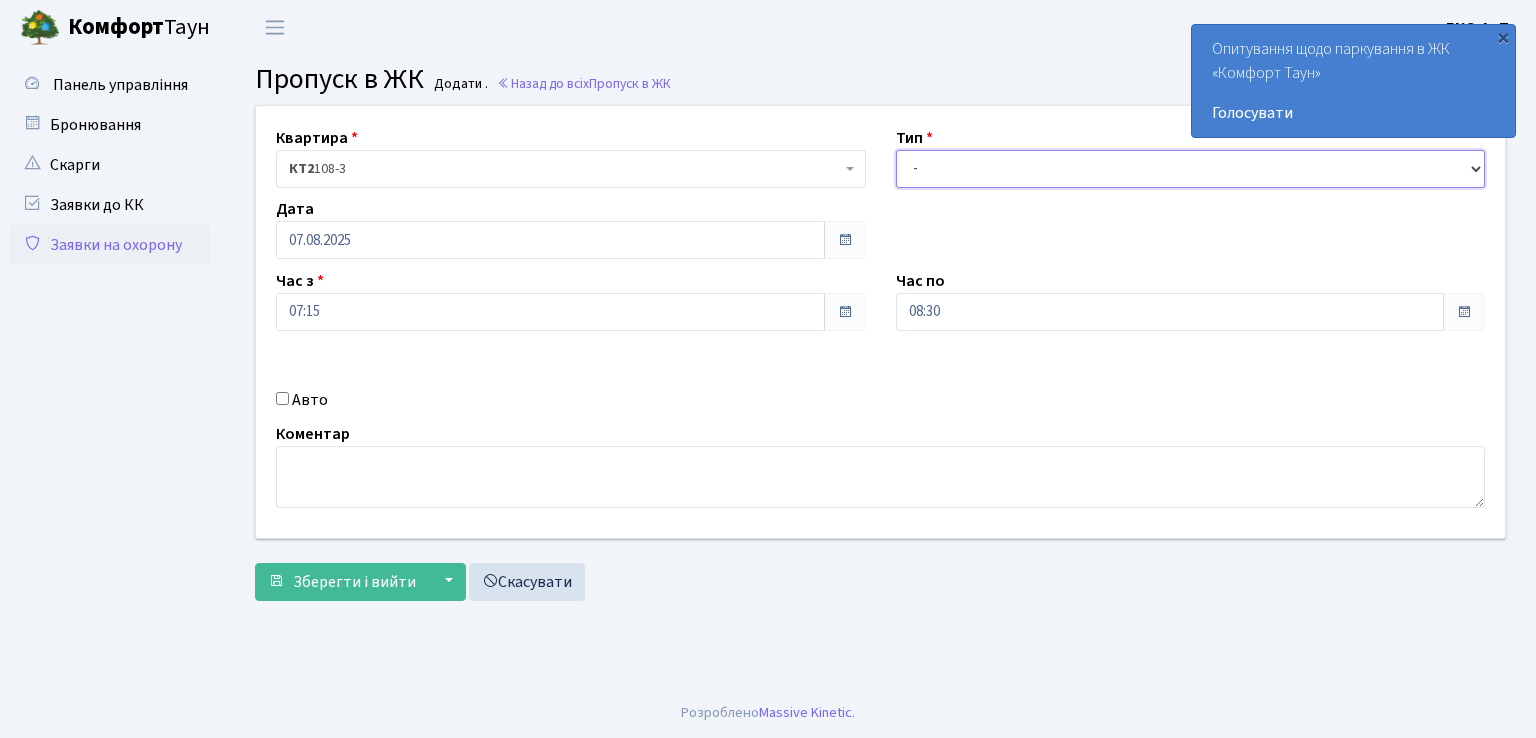 click on "-
Доставка
Таксі
Гості
Сервіс" at bounding box center [1191, 169] 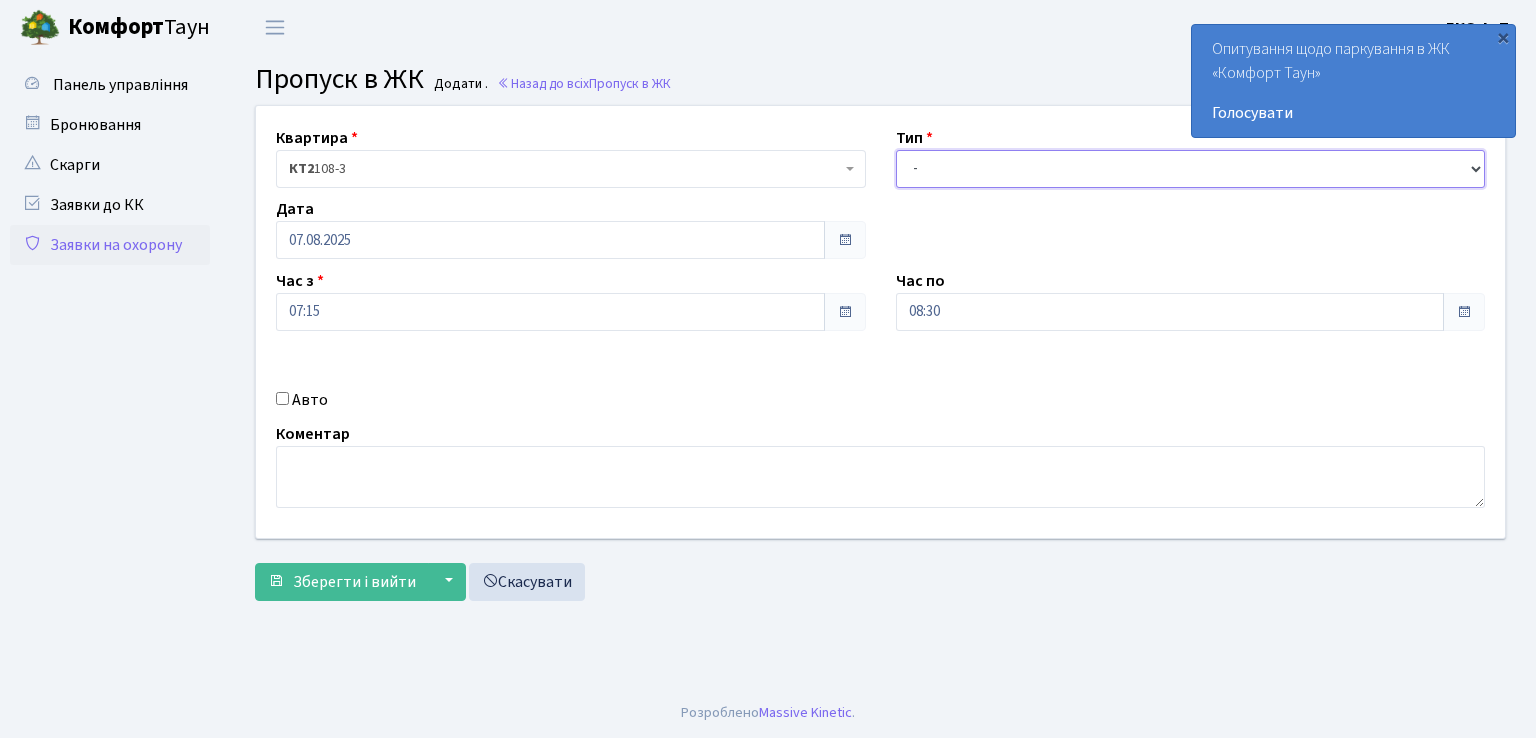 select on "1" 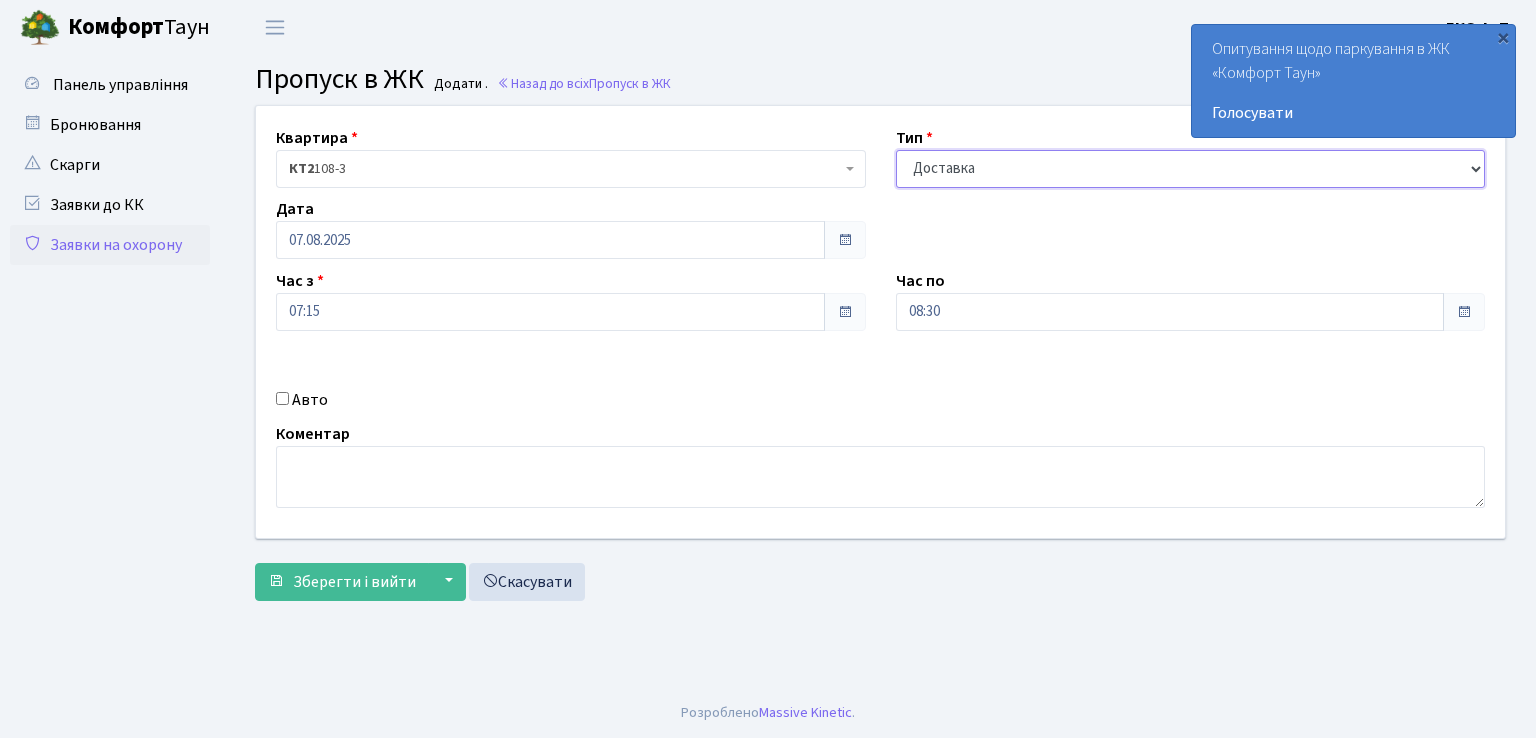 click on "-
Доставка
Таксі
Гості
Сервіс" at bounding box center [1191, 169] 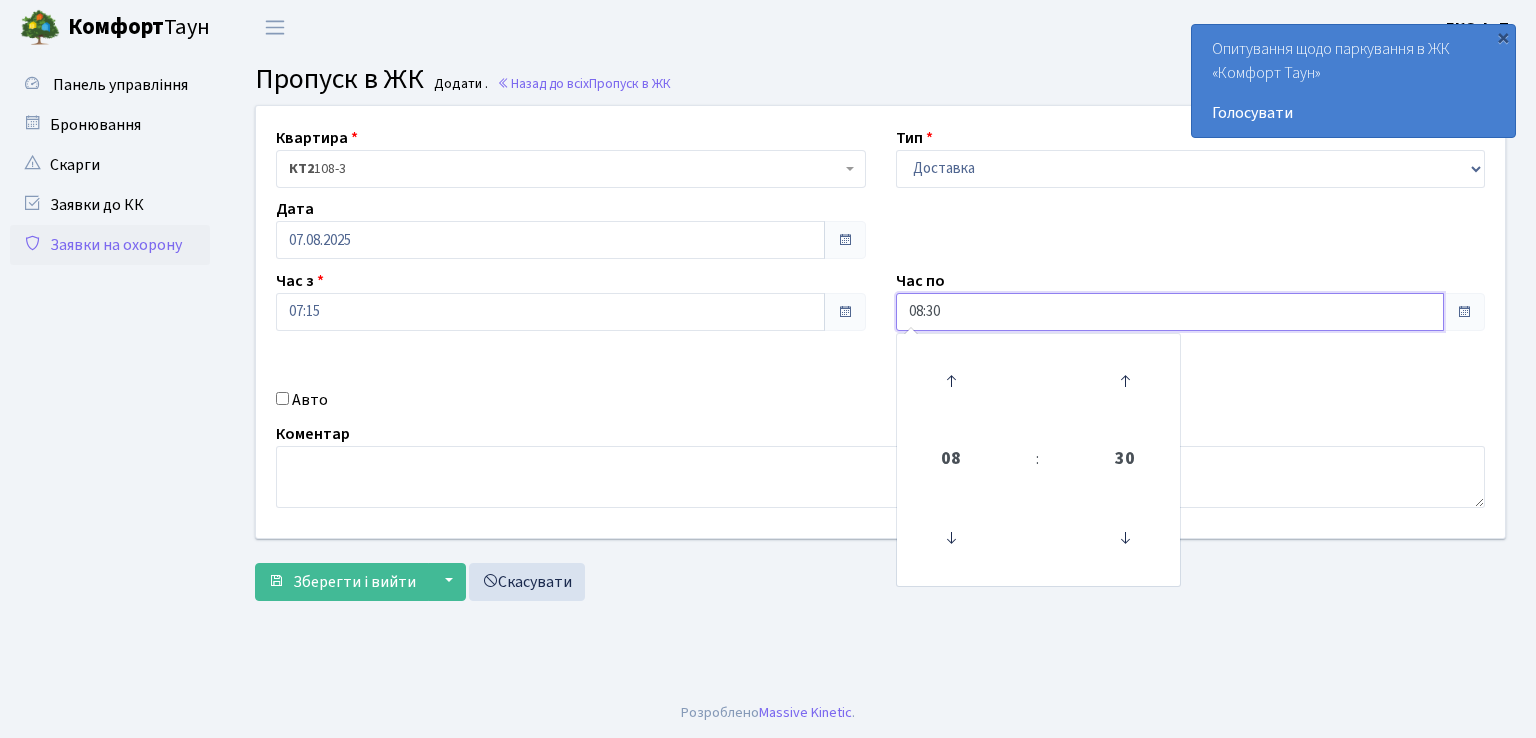 click on "08:30" at bounding box center [1170, 312] 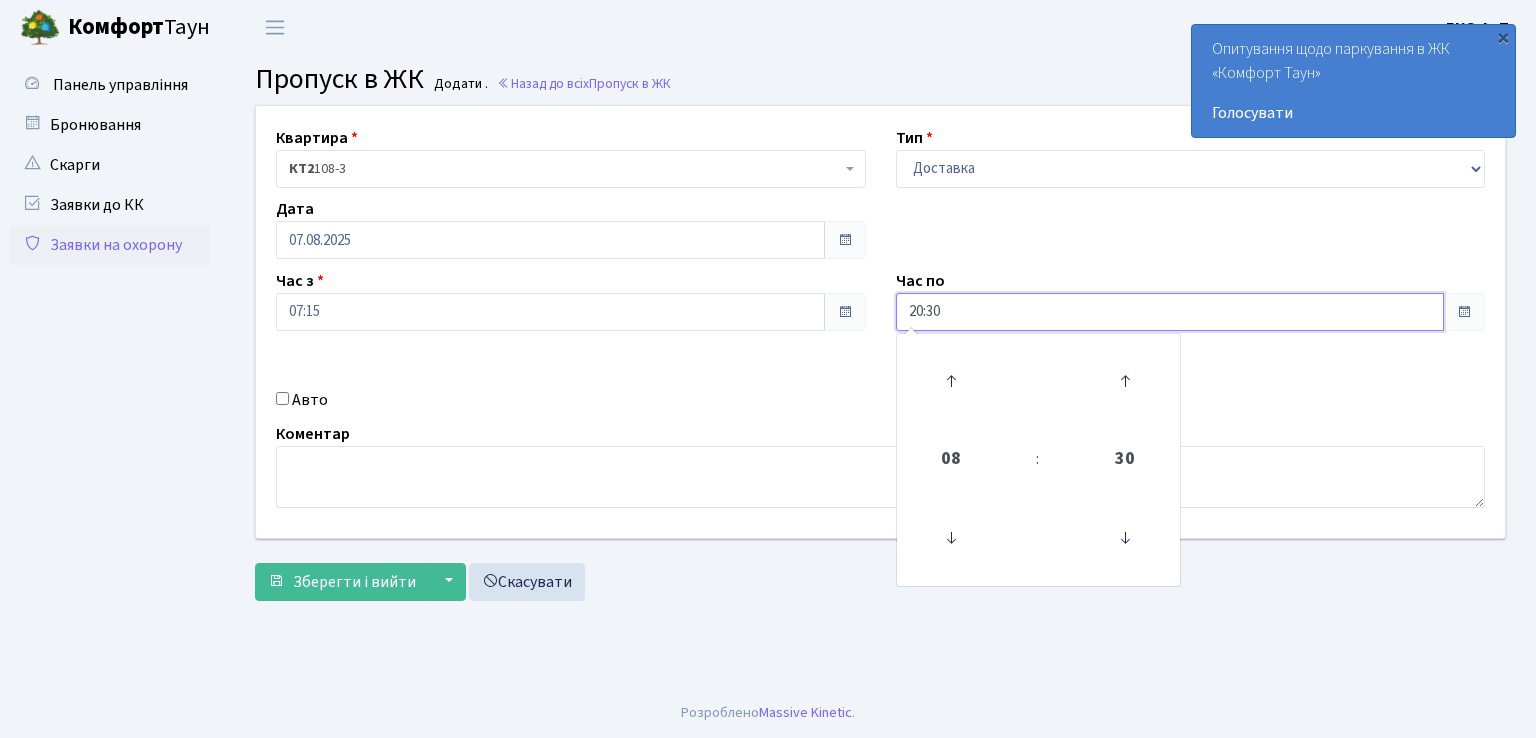type on "20:30" 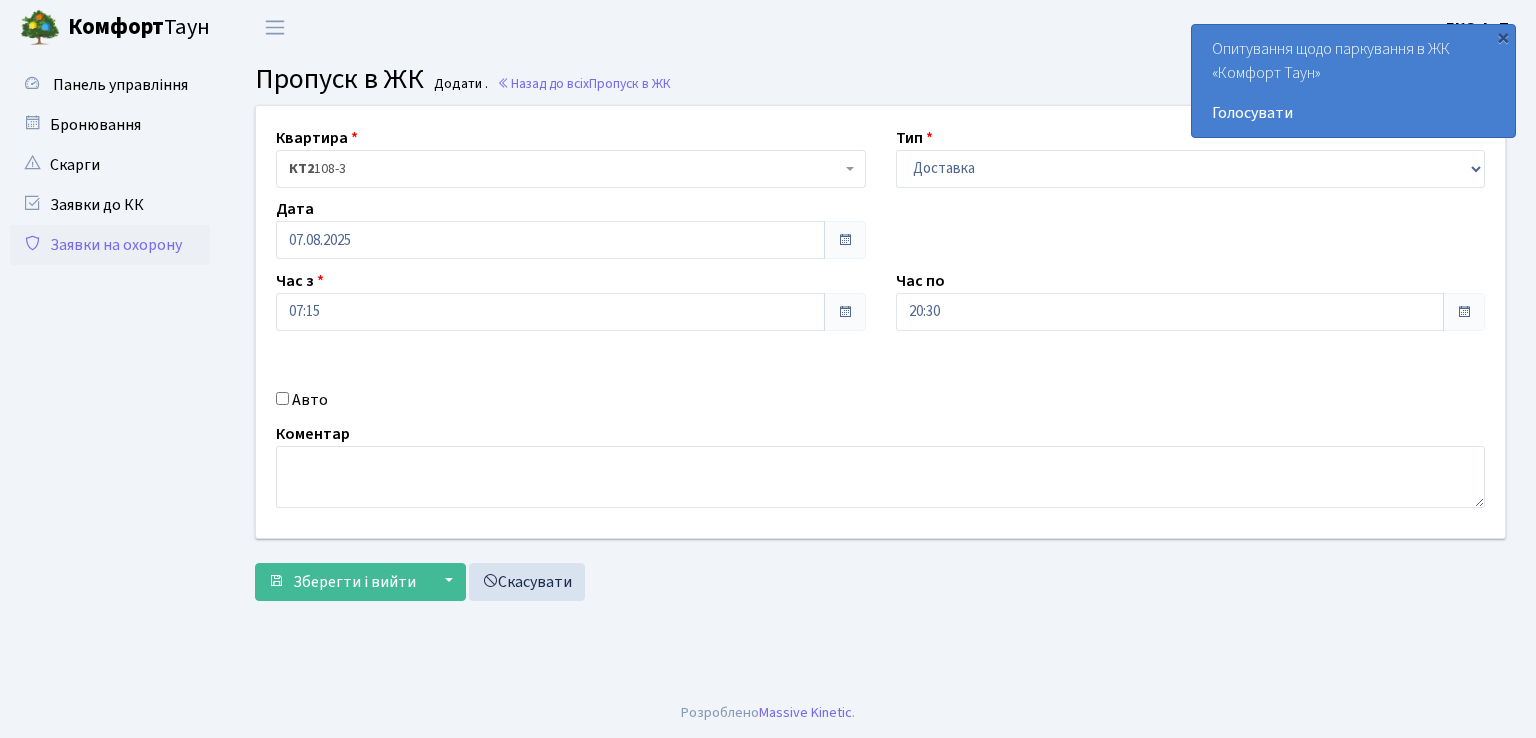 click on "Авто" at bounding box center (282, 398) 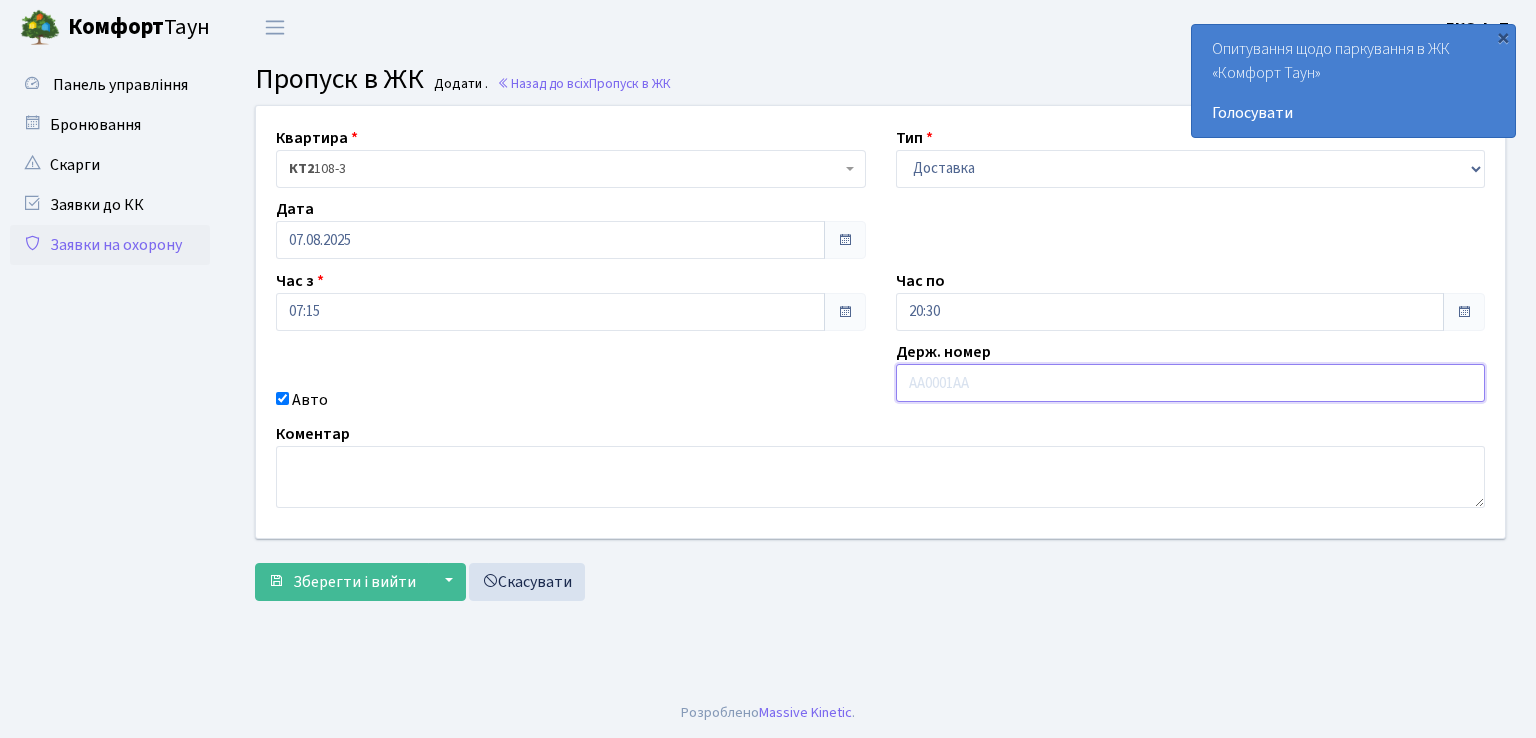 click at bounding box center [1191, 383] 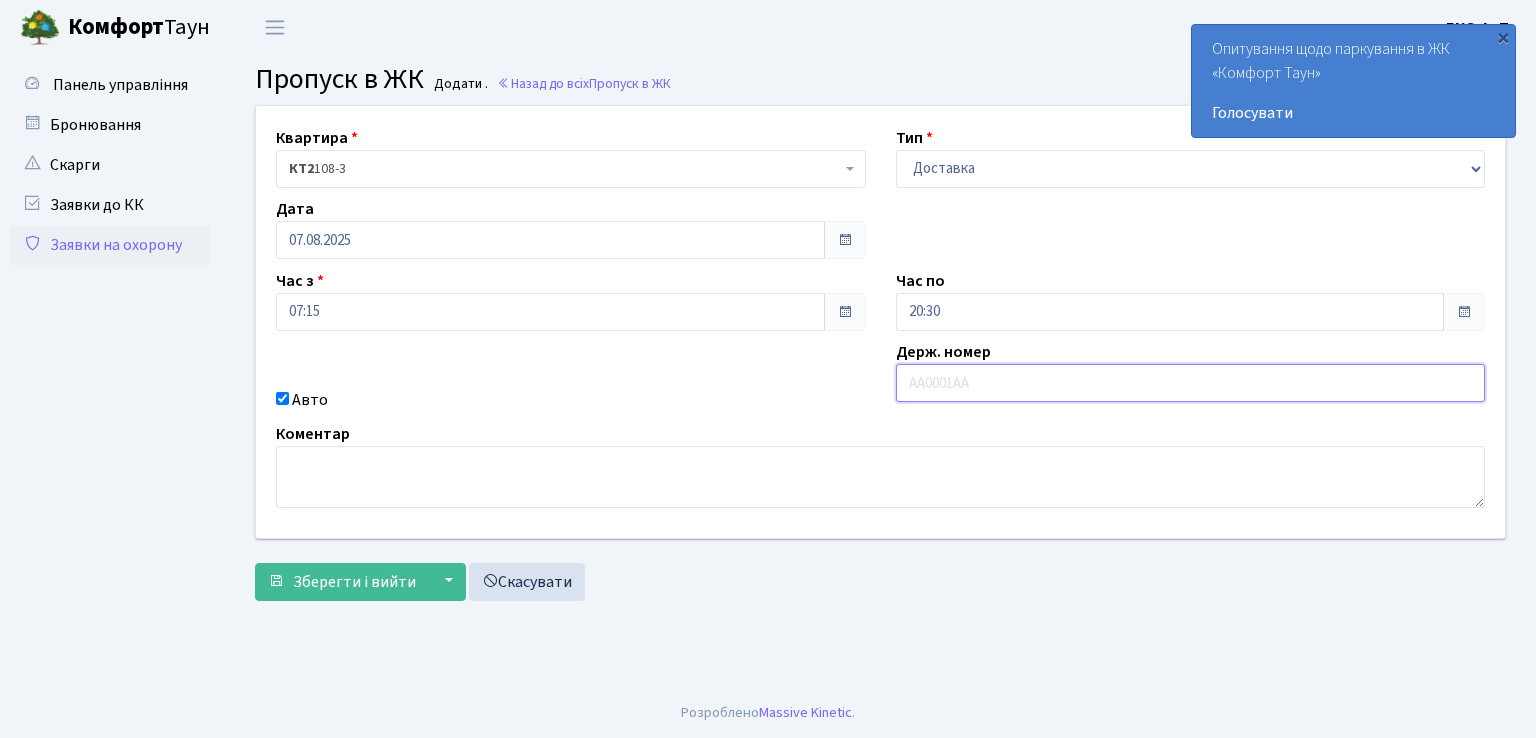 type on "СВ4375ВМ" 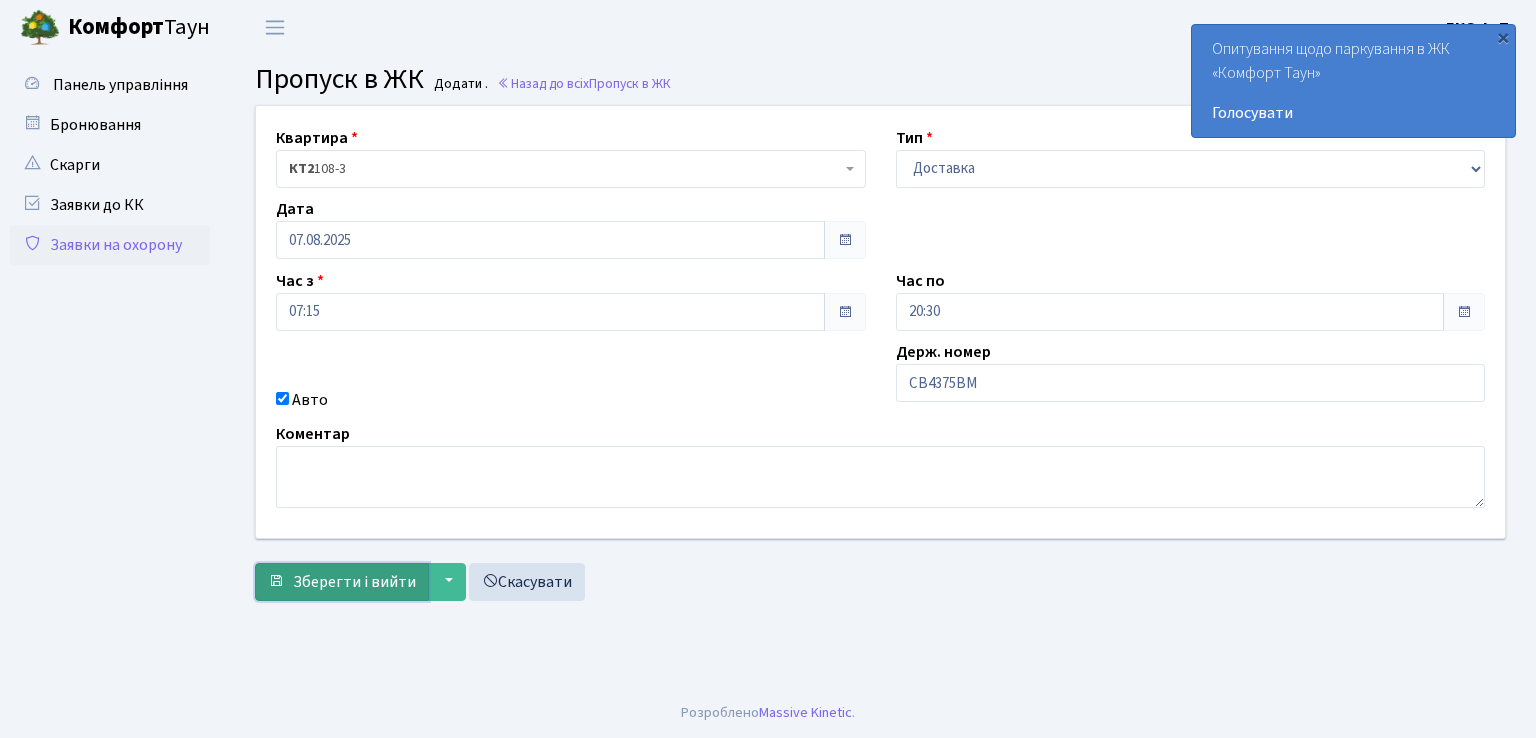 click on "Зберегти і вийти" at bounding box center [354, 582] 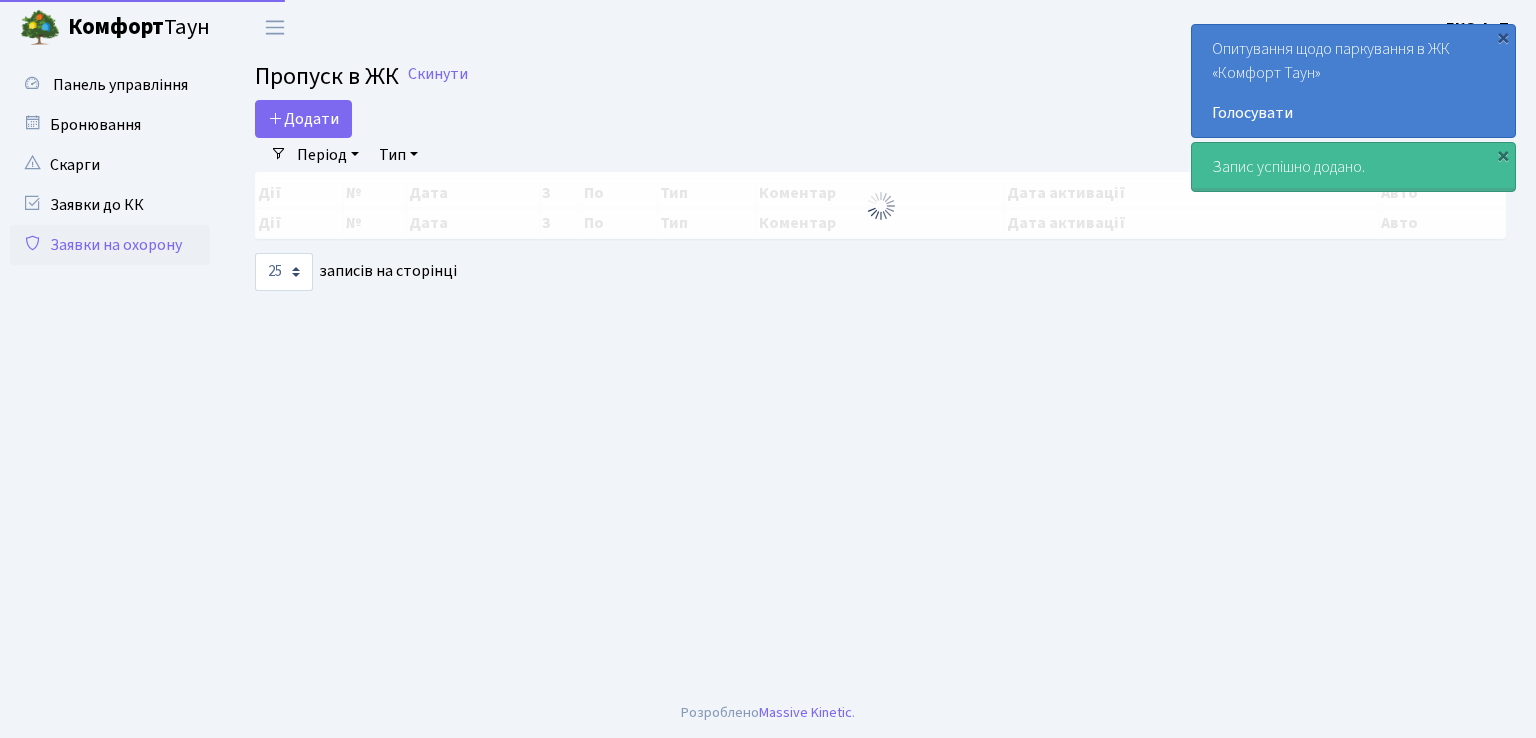 select on "25" 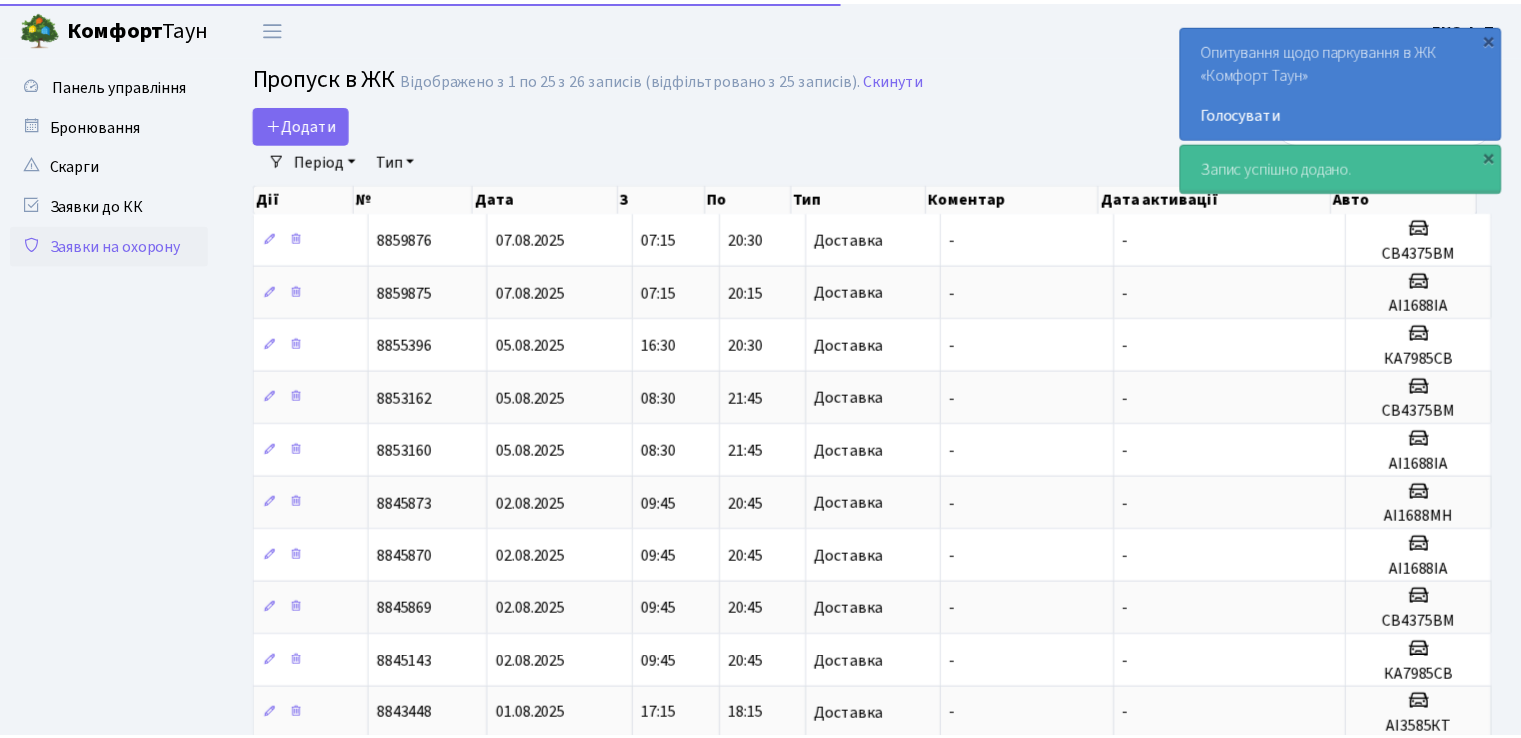 scroll, scrollTop: 0, scrollLeft: 0, axis: both 